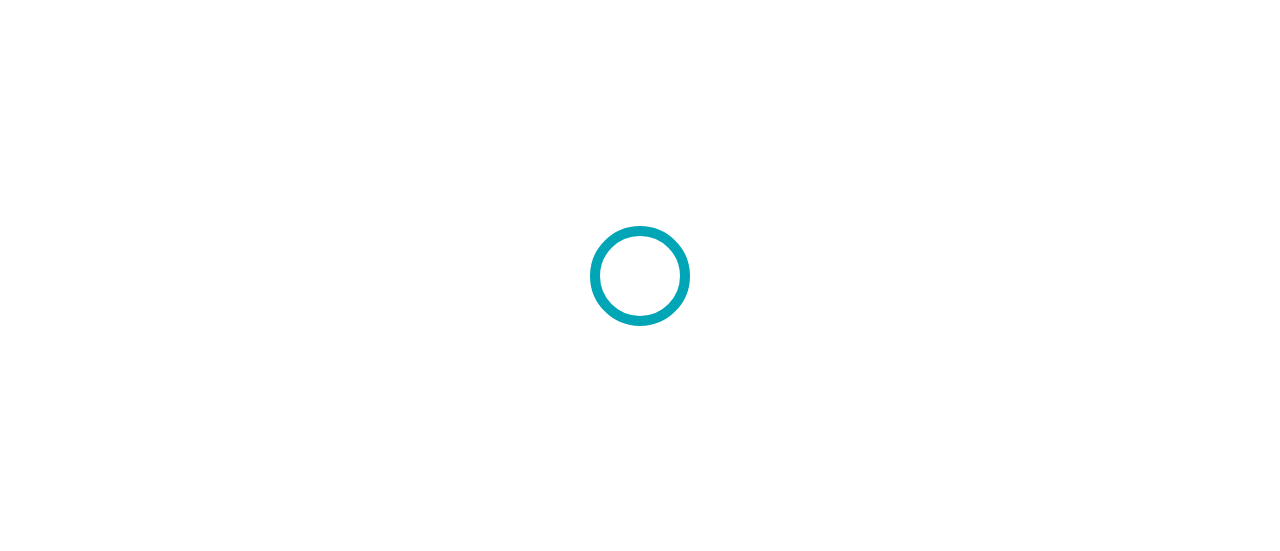 scroll, scrollTop: 0, scrollLeft: 0, axis: both 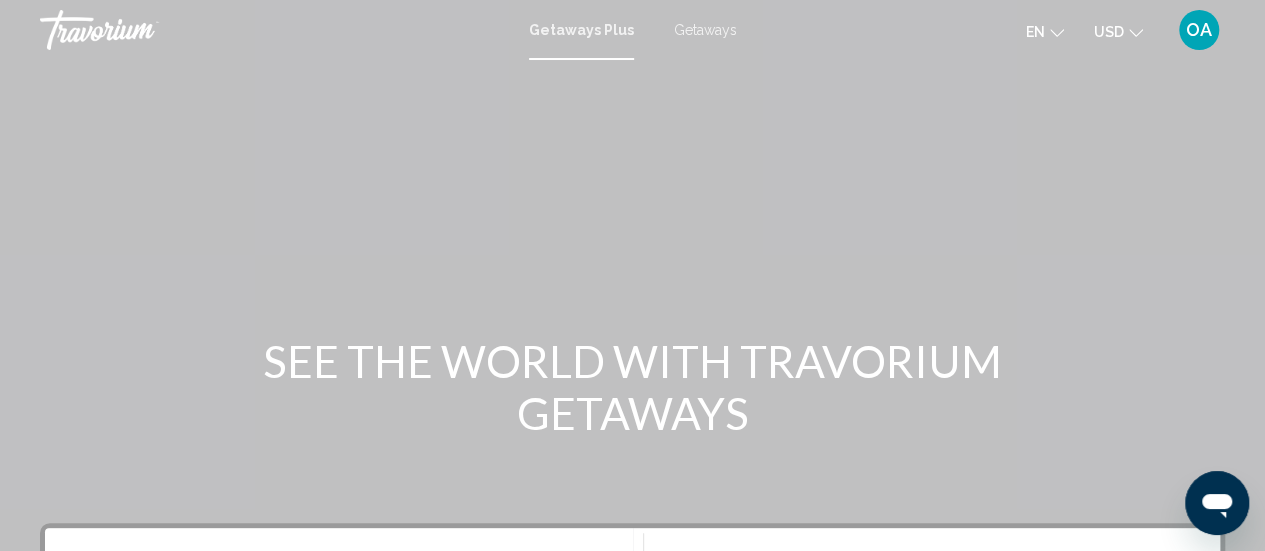 click on "Getaways" at bounding box center [705, 30] 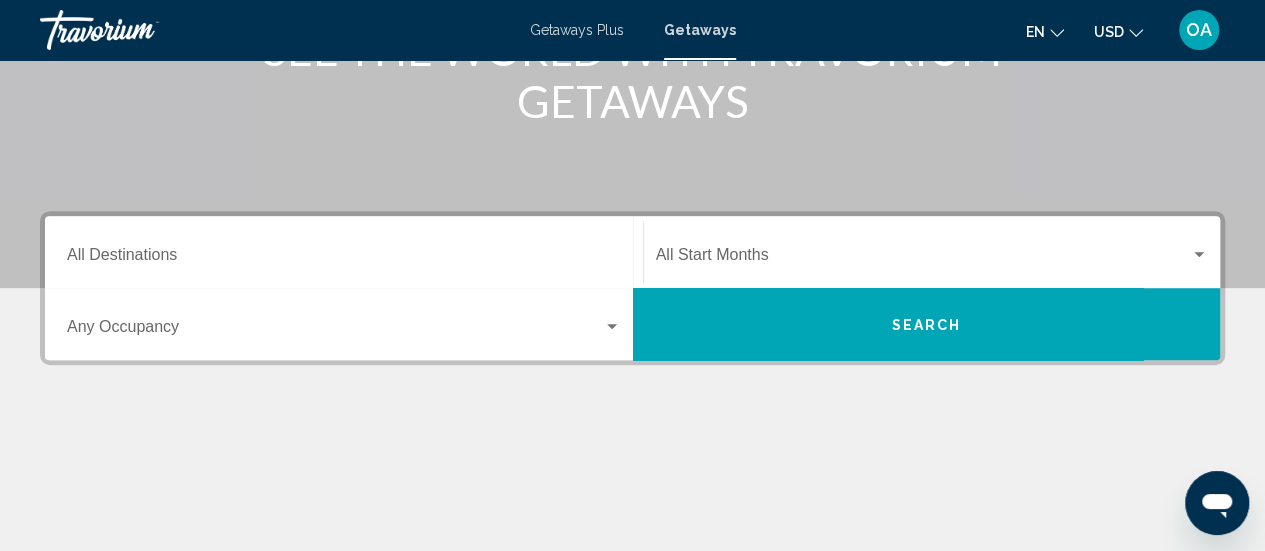 scroll, scrollTop: 311, scrollLeft: 0, axis: vertical 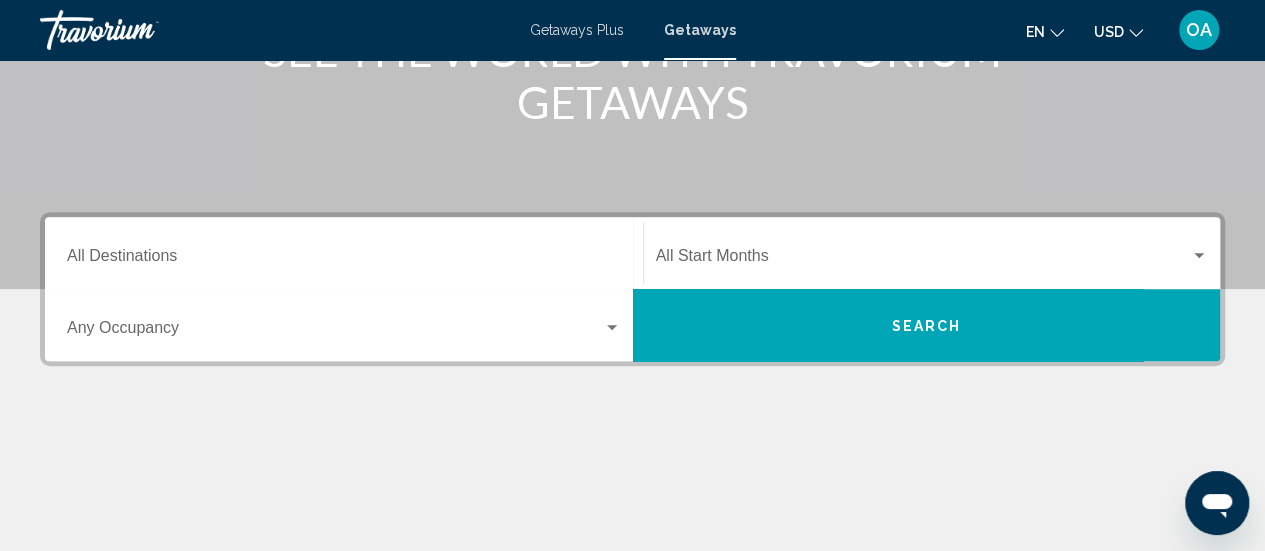 click on "Destination All Destinations" at bounding box center [344, 253] 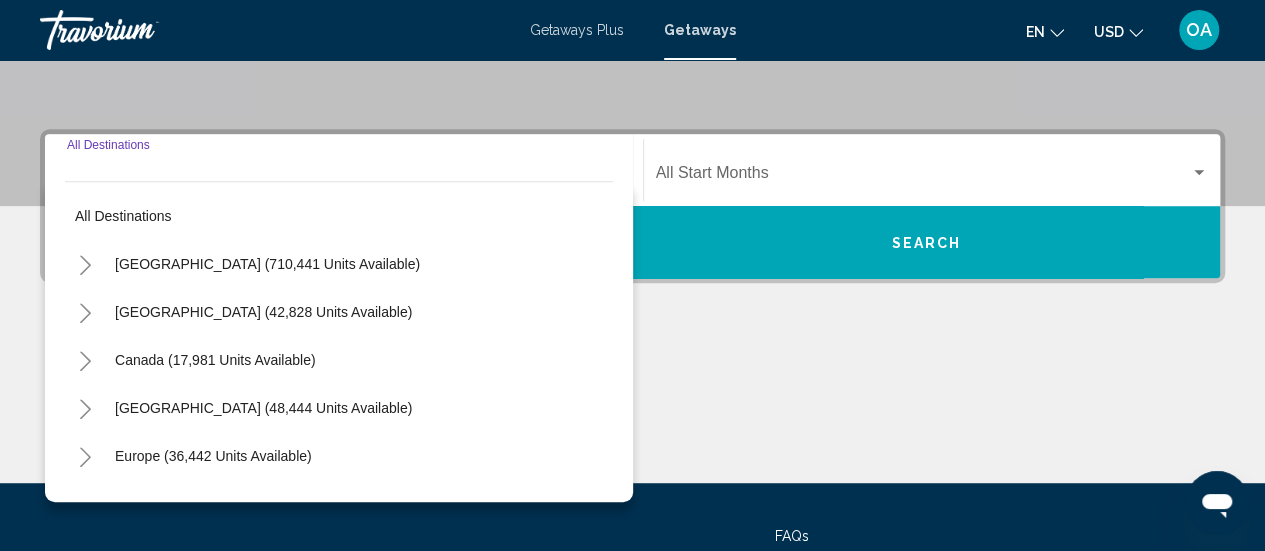 scroll, scrollTop: 458, scrollLeft: 0, axis: vertical 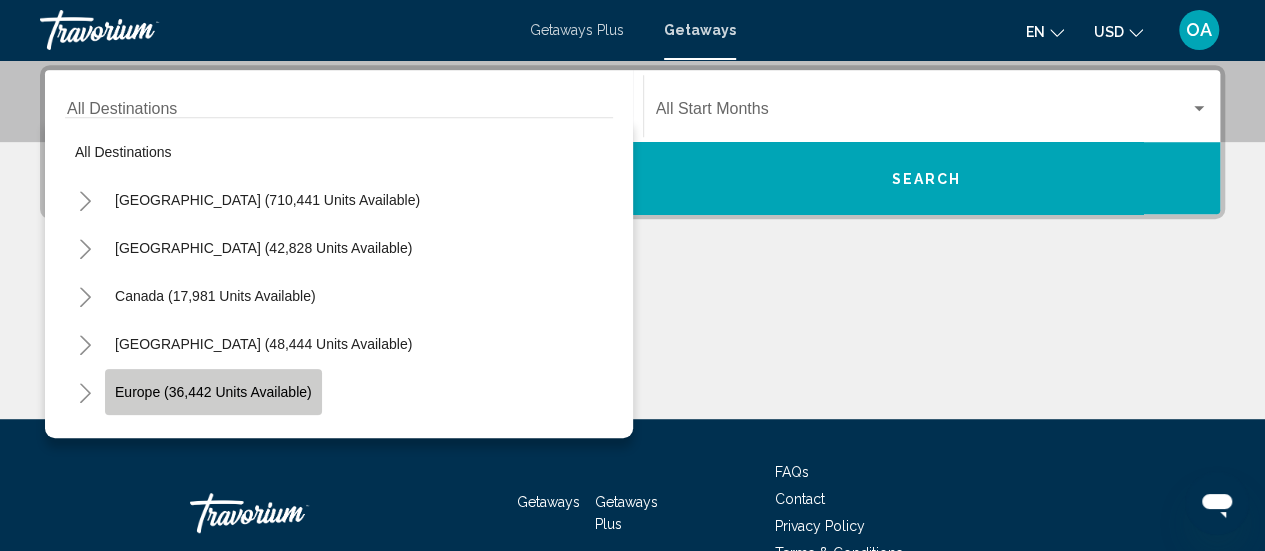 click on "Europe (36,442 units available)" 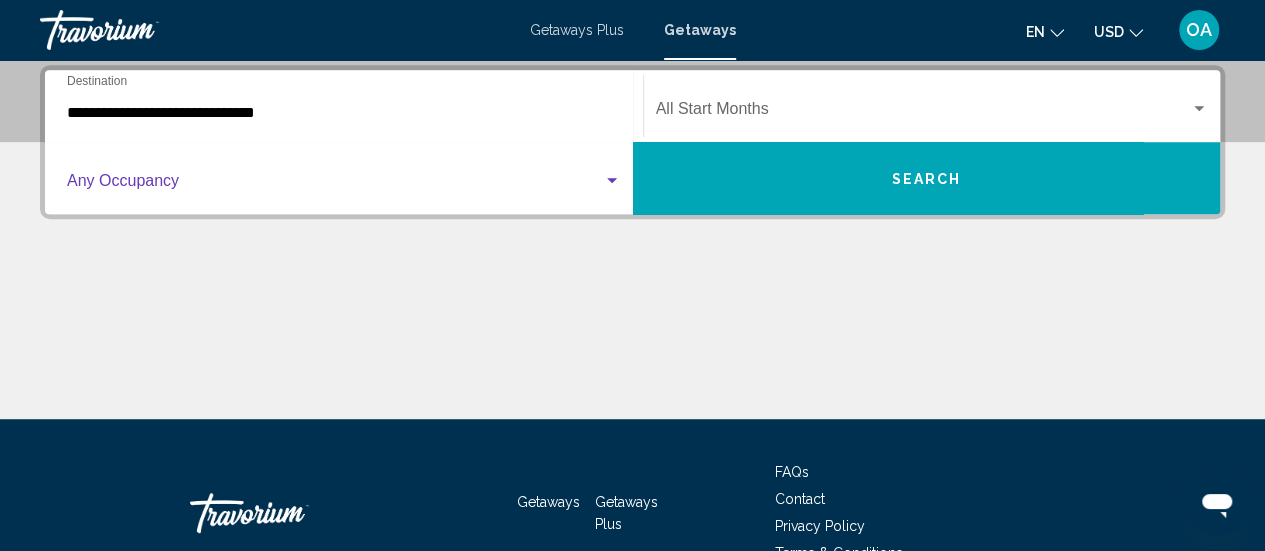click at bounding box center [612, 180] 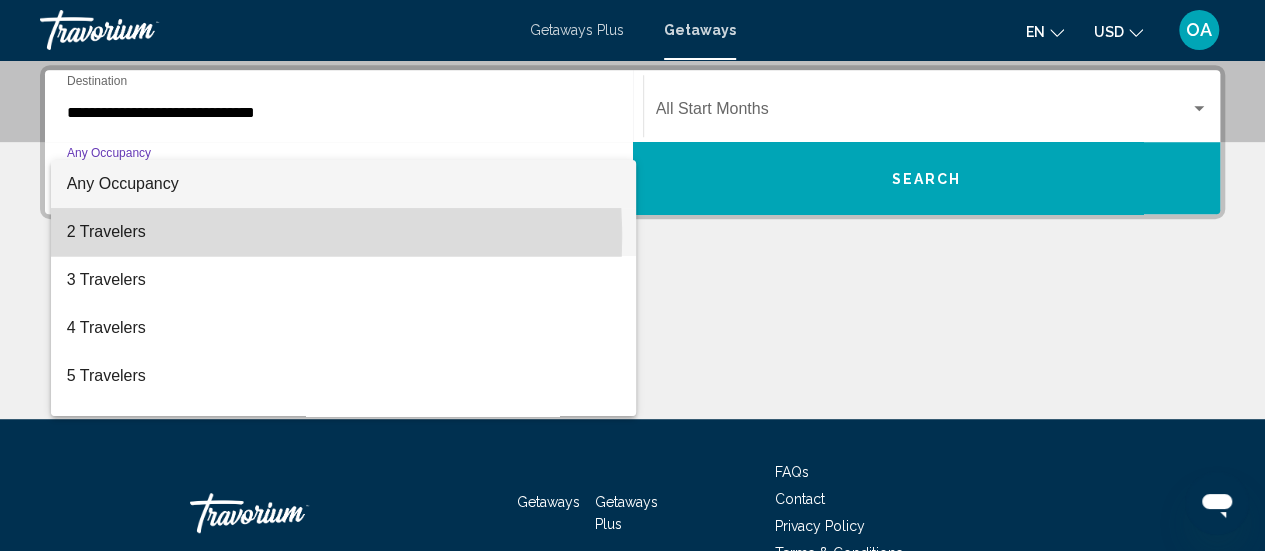 click on "2 Travelers" at bounding box center [344, 232] 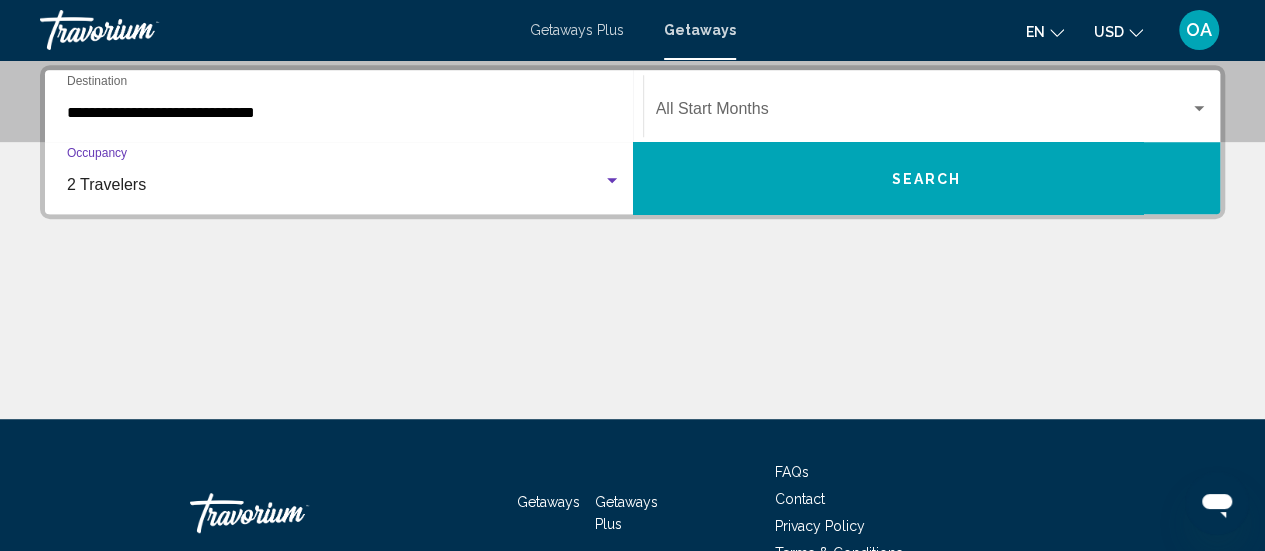 click at bounding box center (612, 180) 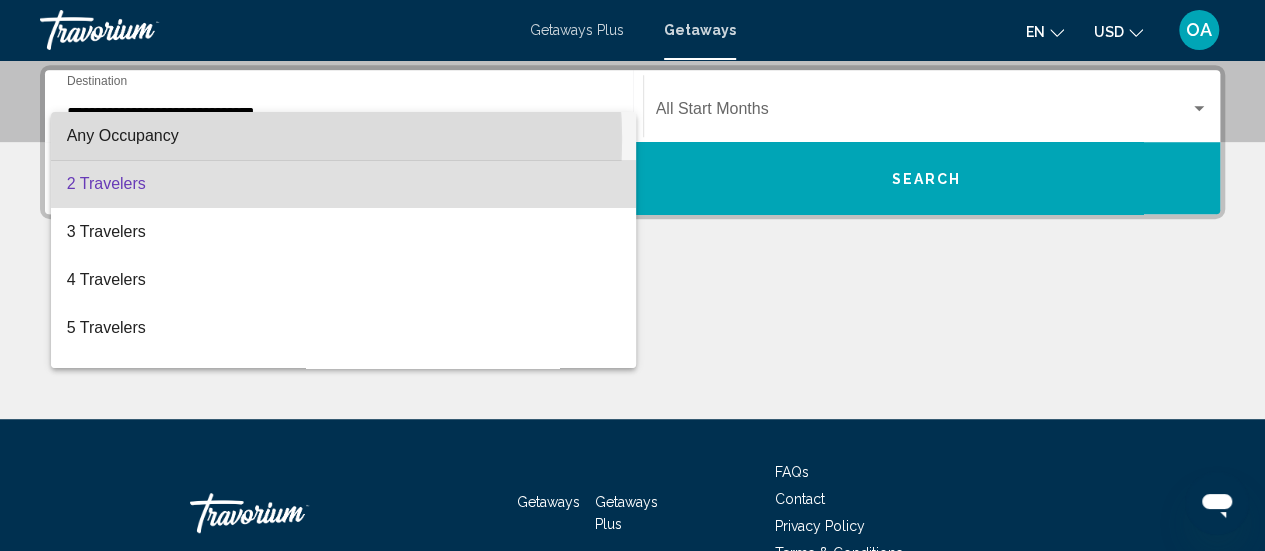 click on "Any Occupancy" at bounding box center (344, 136) 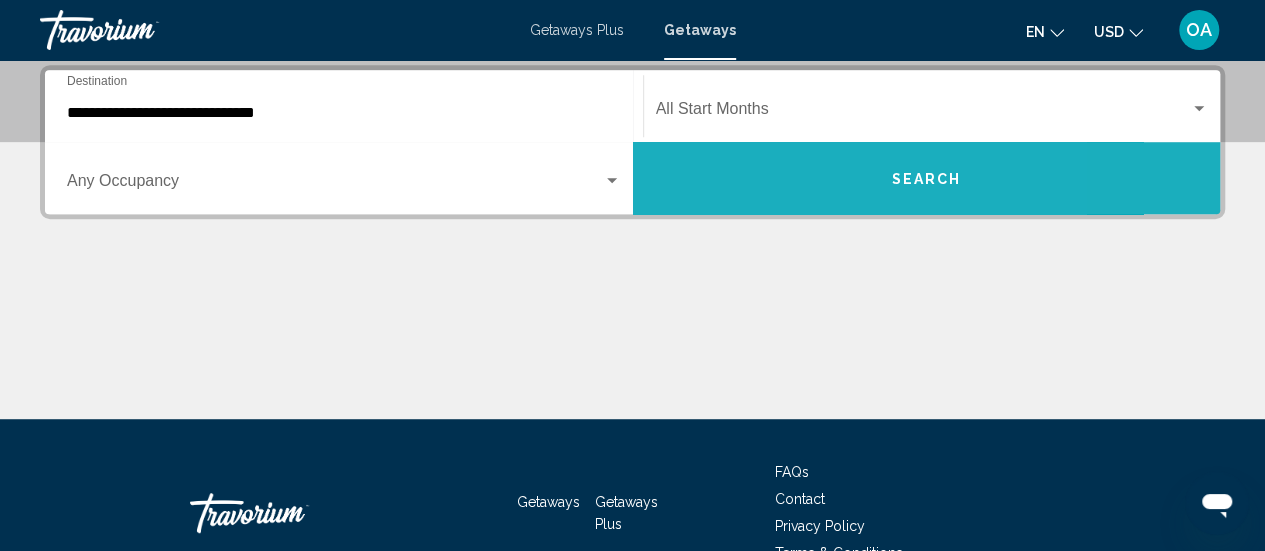 click on "Search" at bounding box center [927, 178] 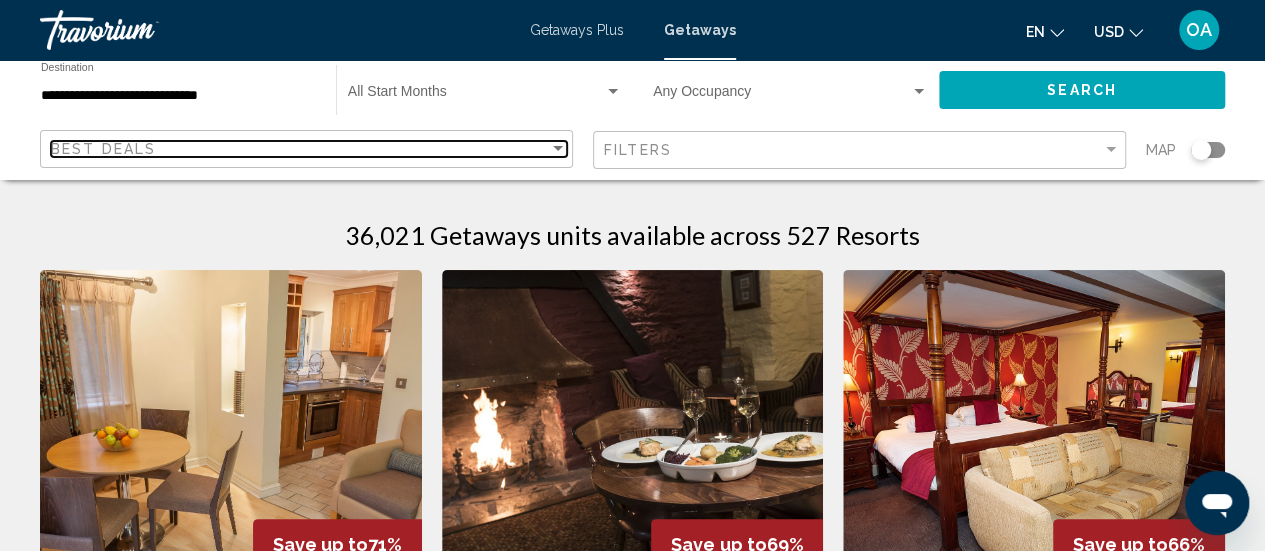 click on "Best Deals" at bounding box center [300, 149] 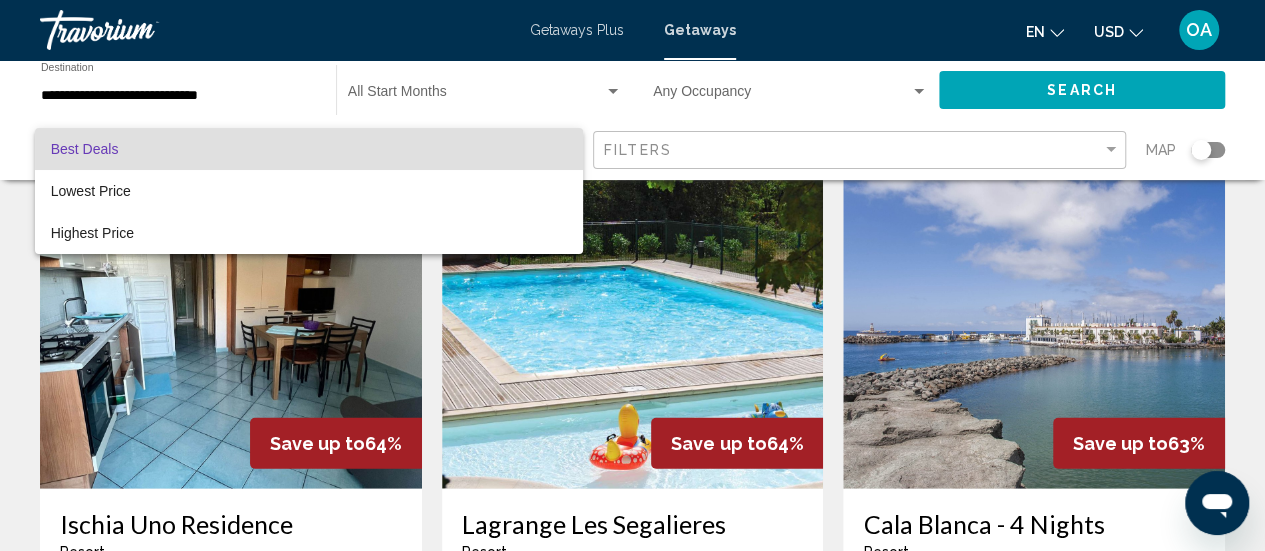 scroll, scrollTop: 2384, scrollLeft: 0, axis: vertical 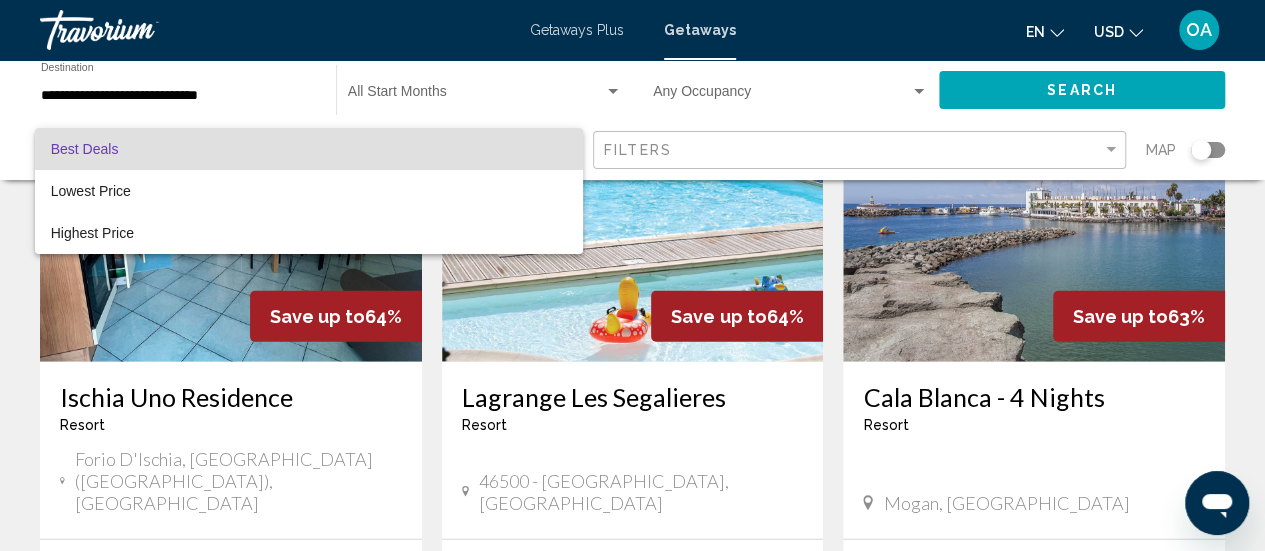 click at bounding box center (632, 275) 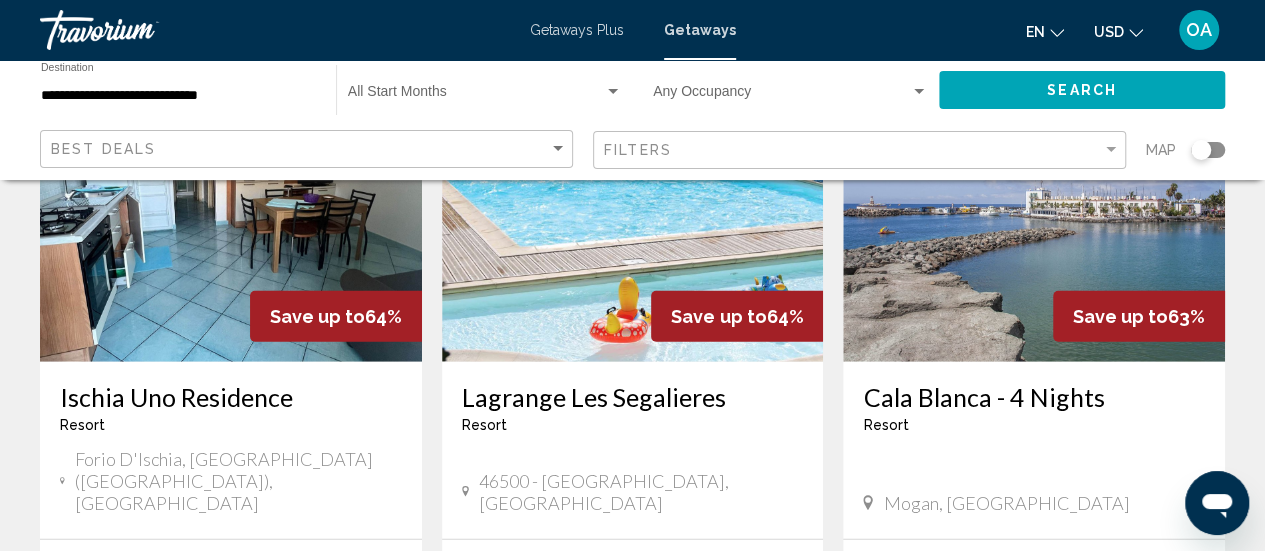click on "Ischia Uno Residence  Resort  -  This is an adults only resort" at bounding box center [231, 415] 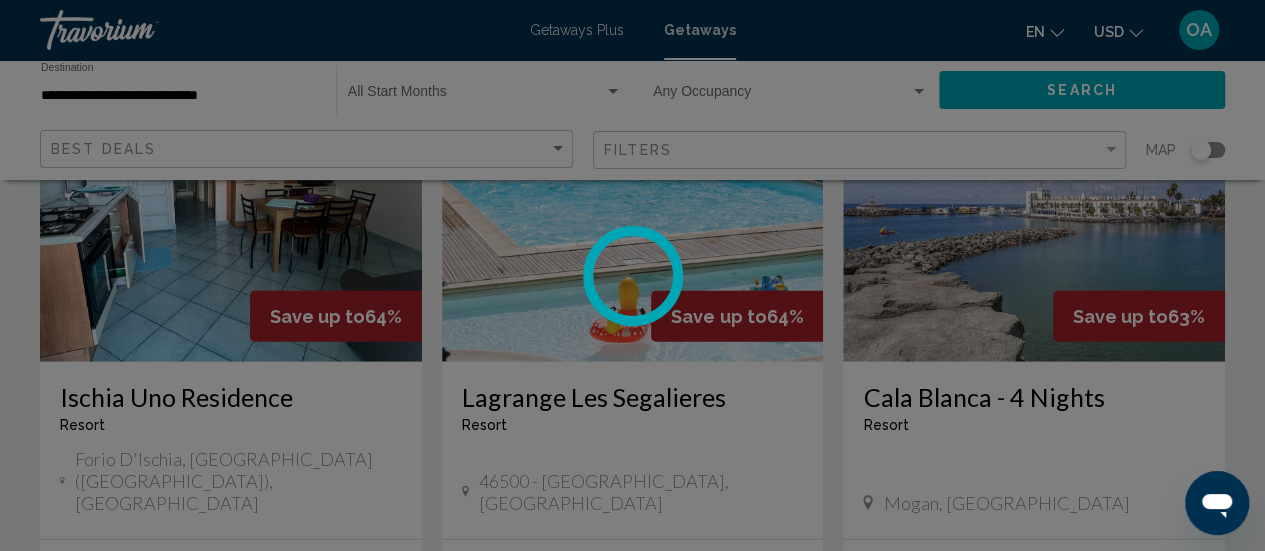scroll, scrollTop: 259, scrollLeft: 0, axis: vertical 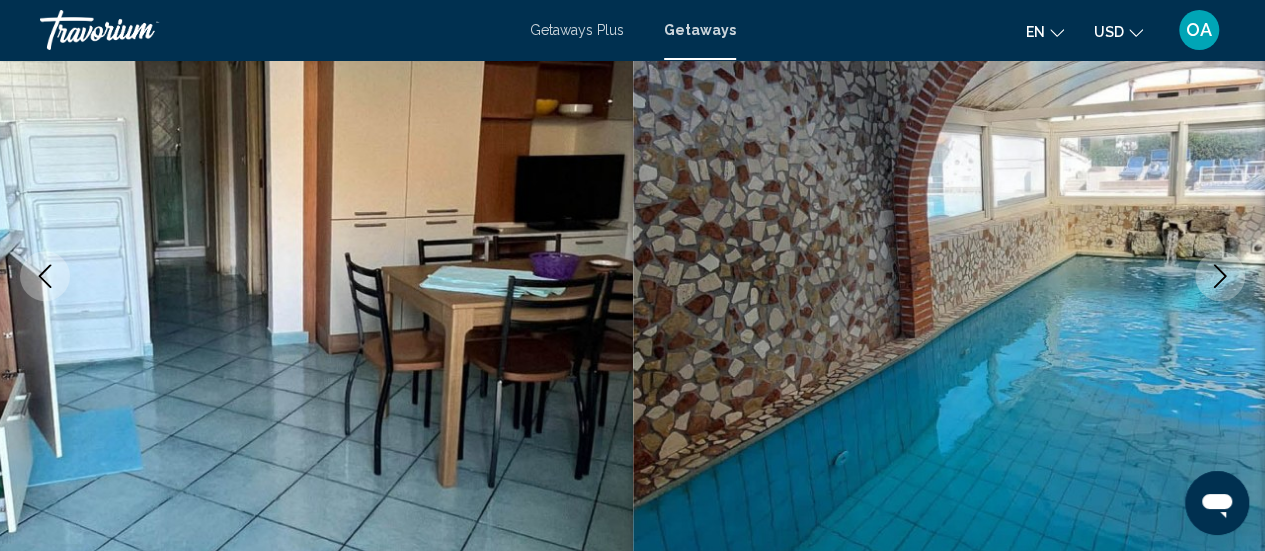 click 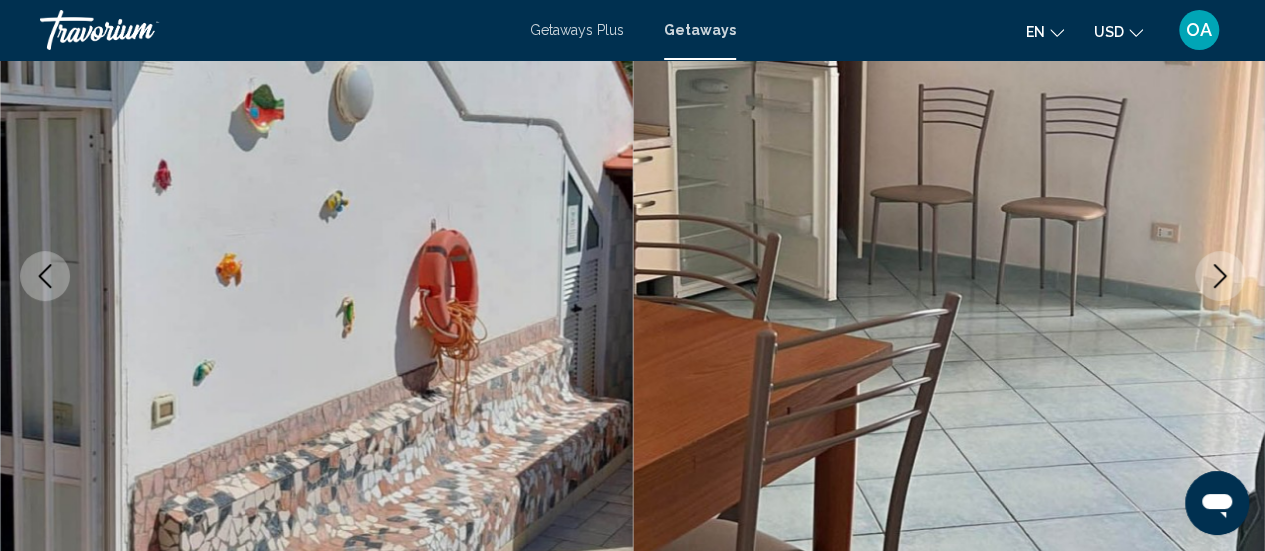 click 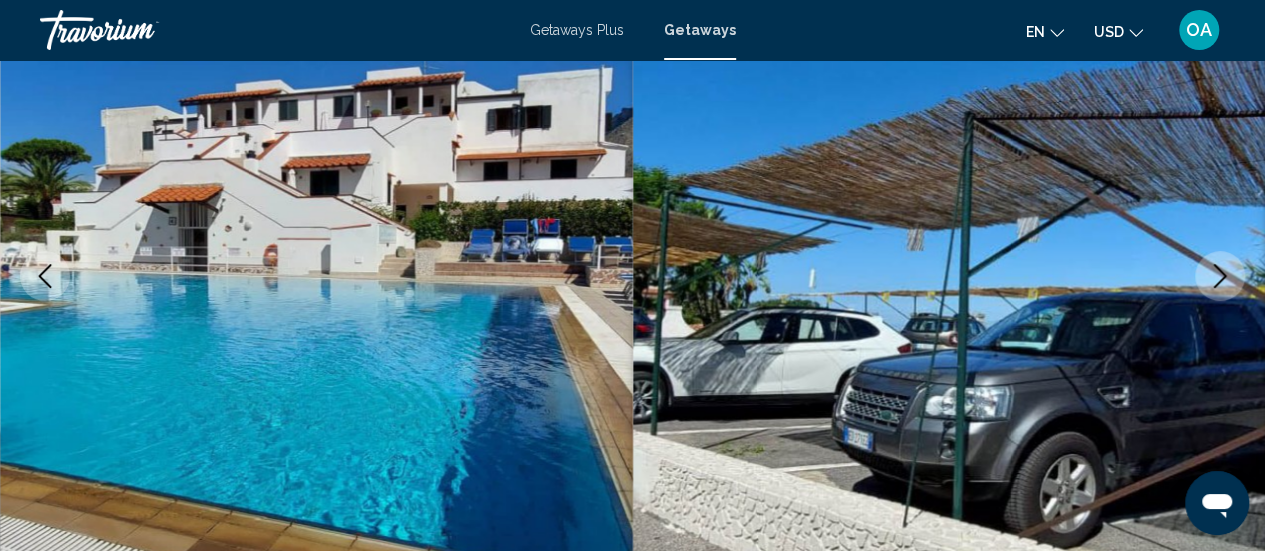 click 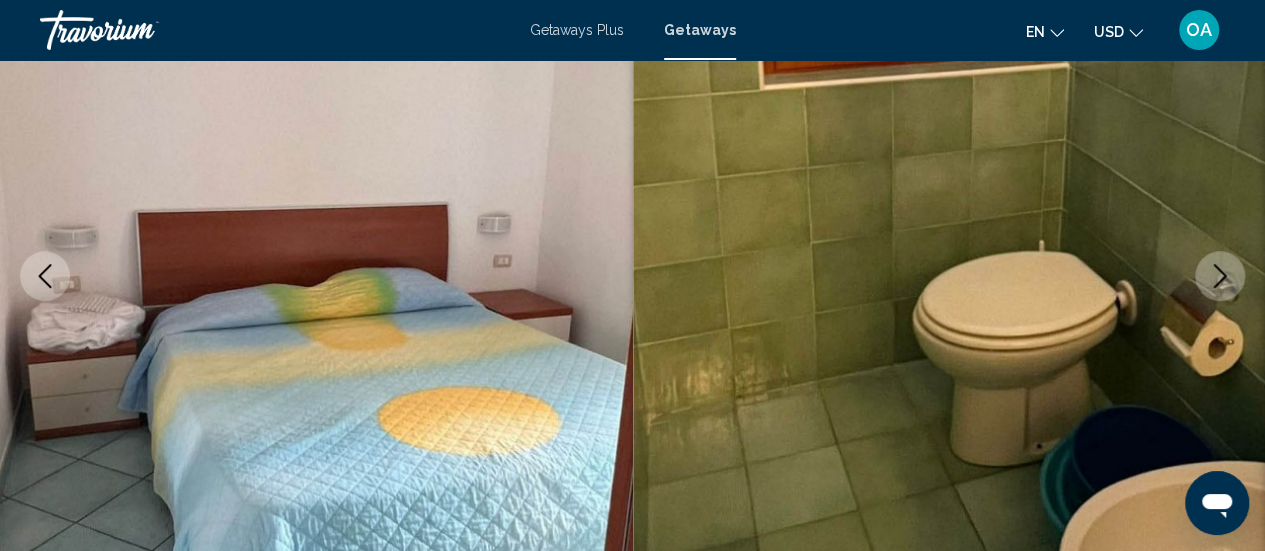 click 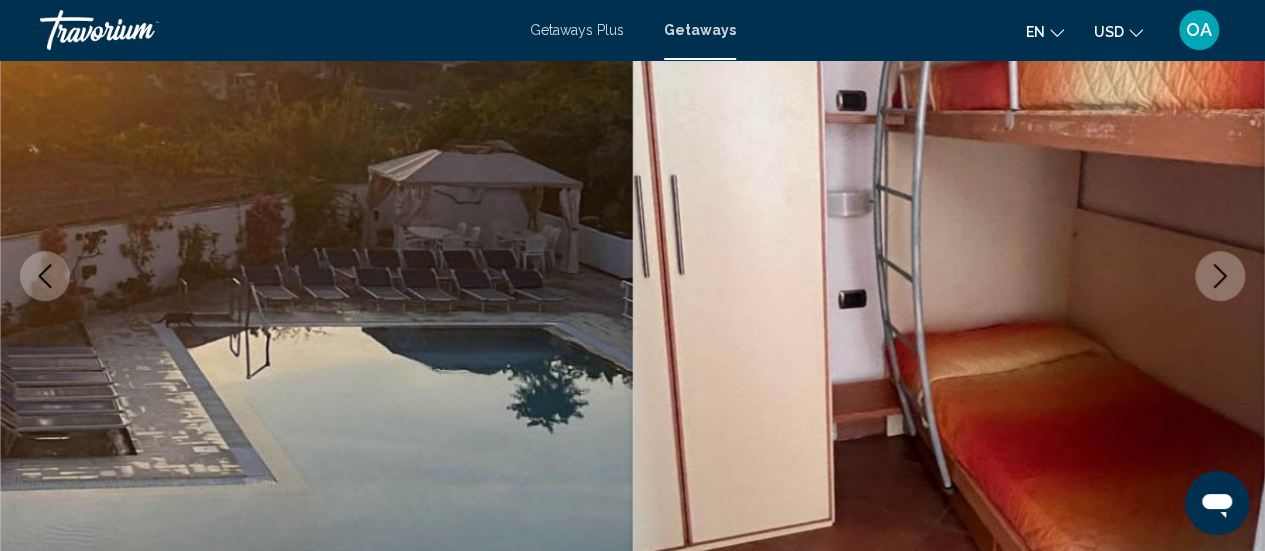 scroll, scrollTop: 0, scrollLeft: 0, axis: both 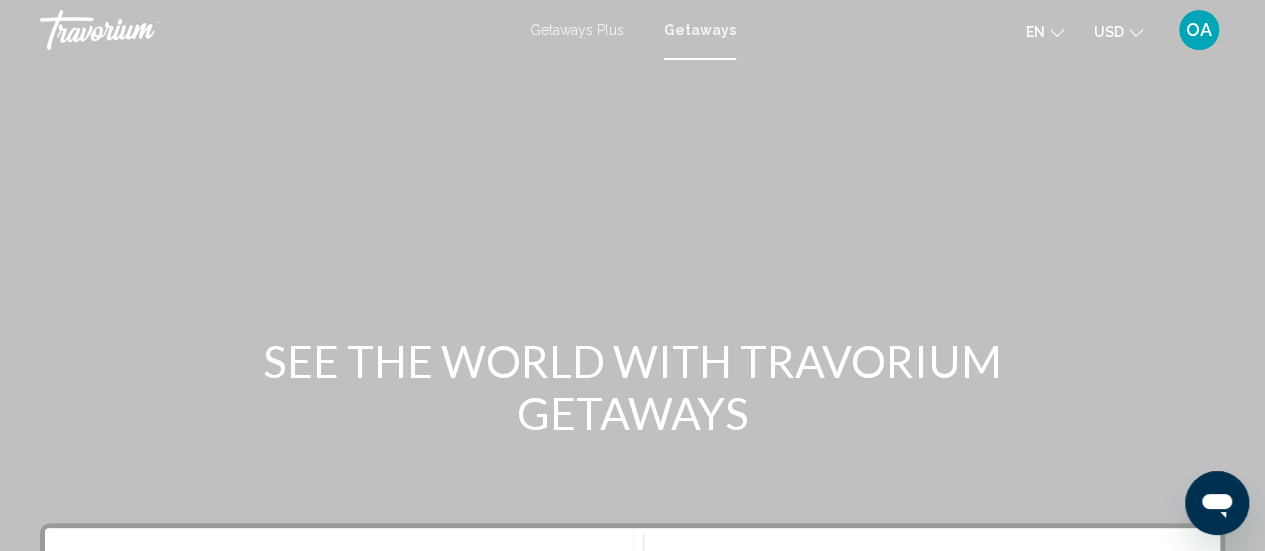 click on "Getaways Plus" at bounding box center [577, 30] 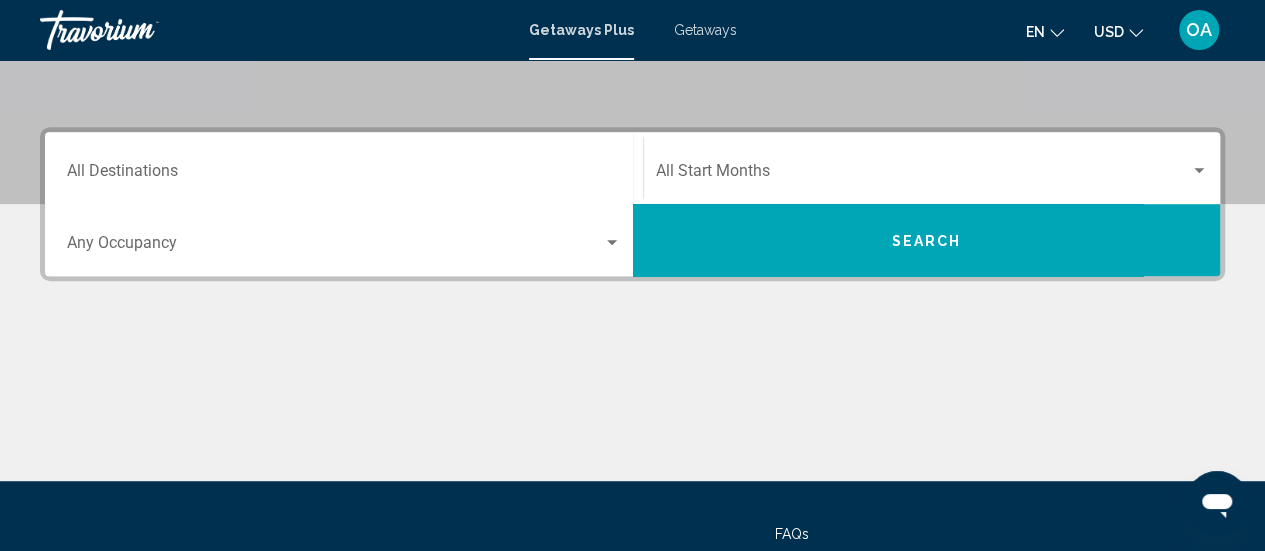 scroll, scrollTop: 392, scrollLeft: 0, axis: vertical 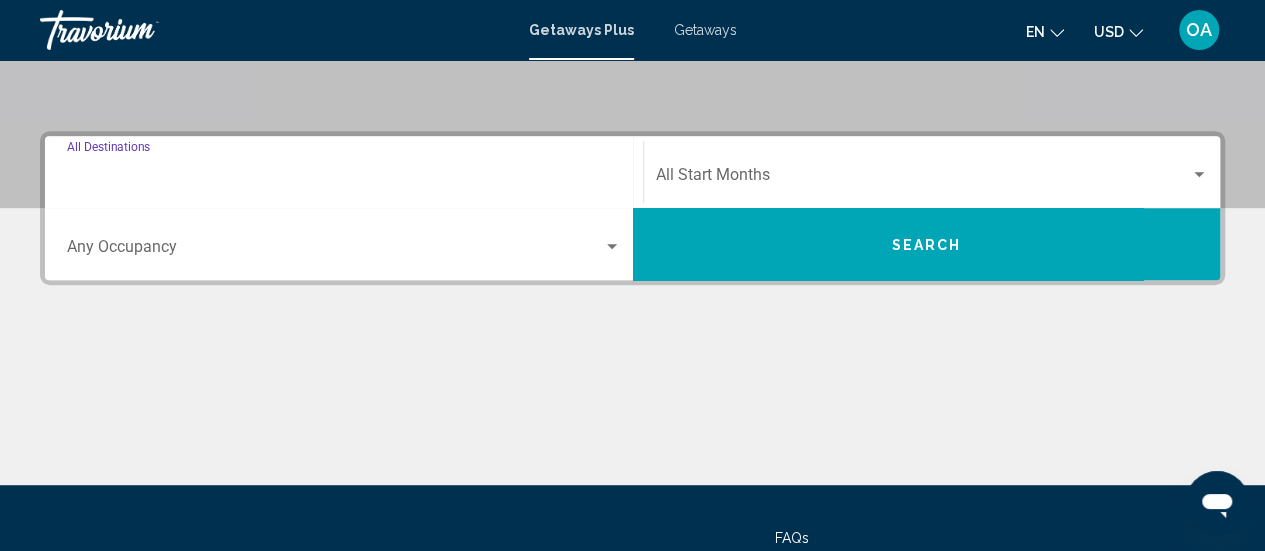 click on "Destination All Destinations" at bounding box center (344, 179) 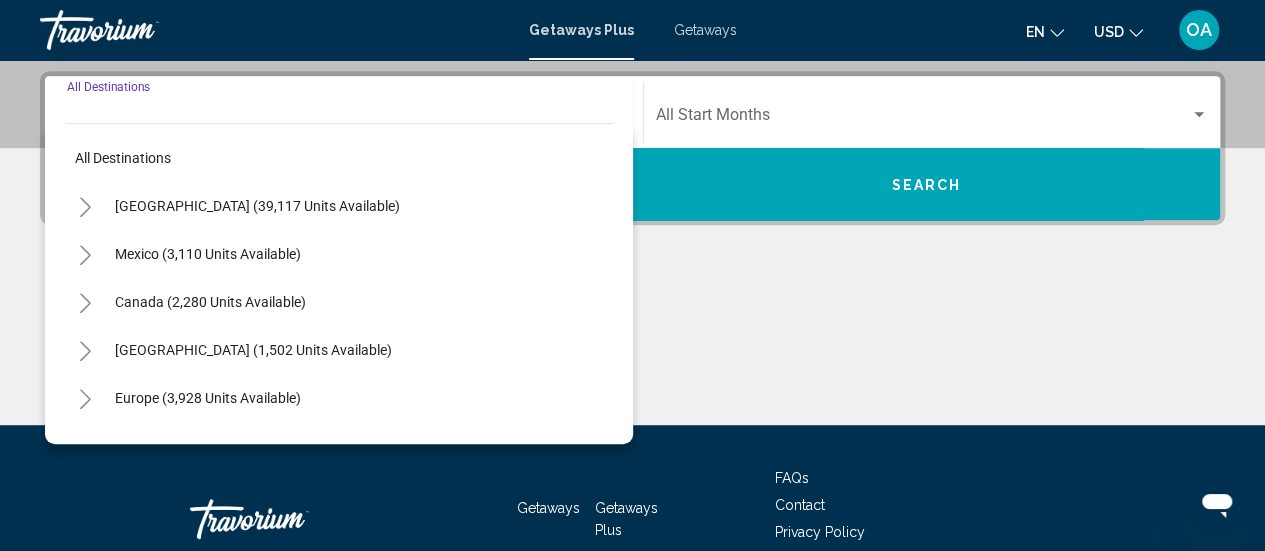 scroll, scrollTop: 458, scrollLeft: 0, axis: vertical 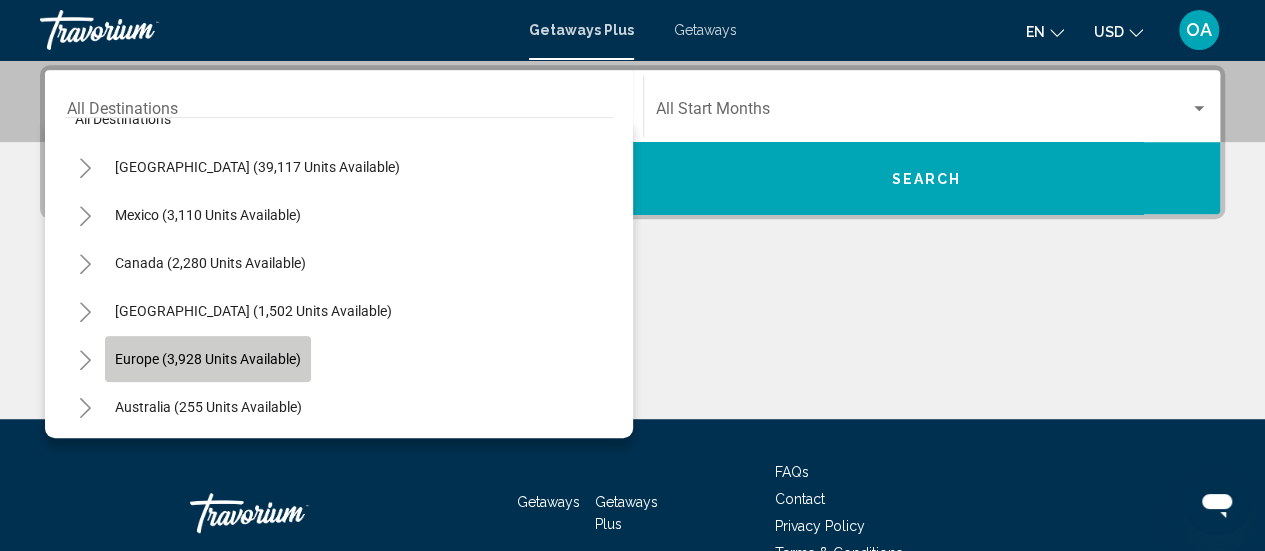 click on "Europe (3,928 units available)" 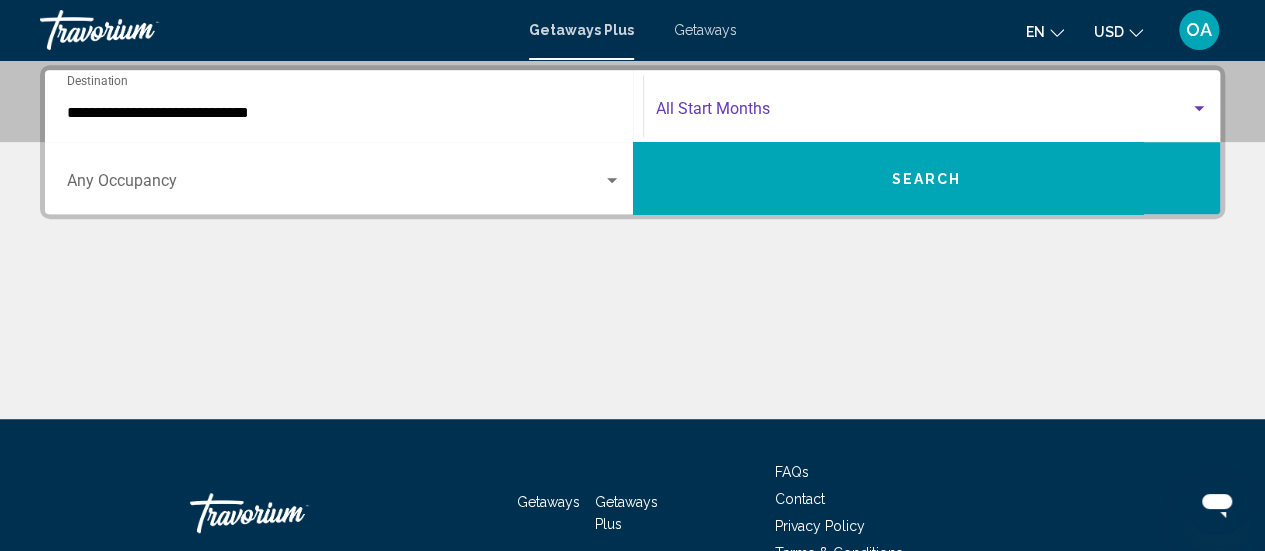 click at bounding box center [1199, 108] 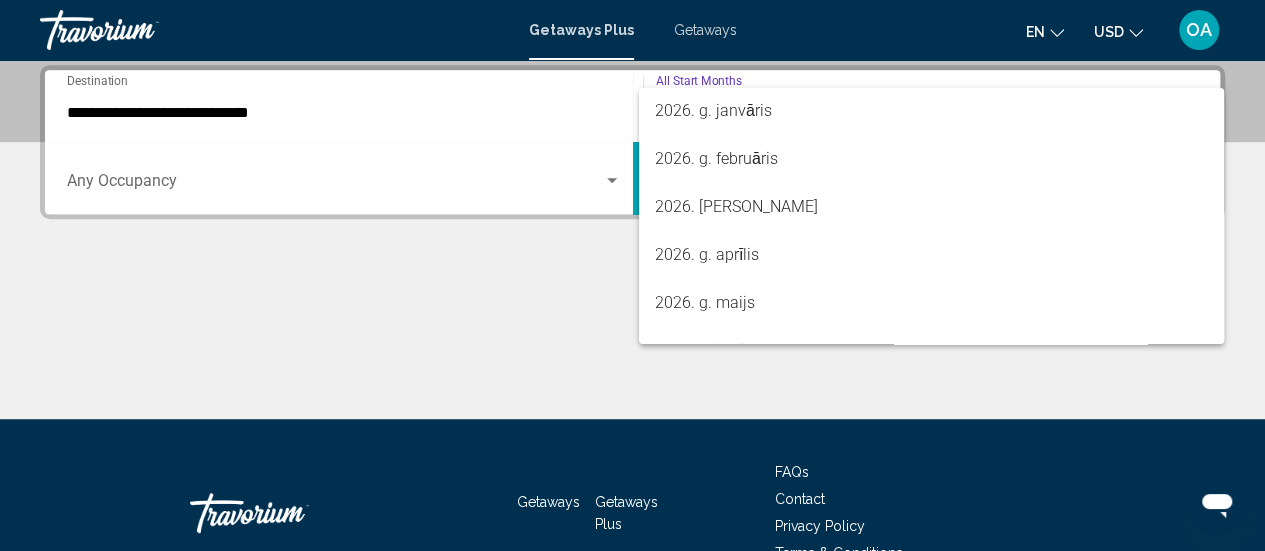 scroll, scrollTop: 416, scrollLeft: 0, axis: vertical 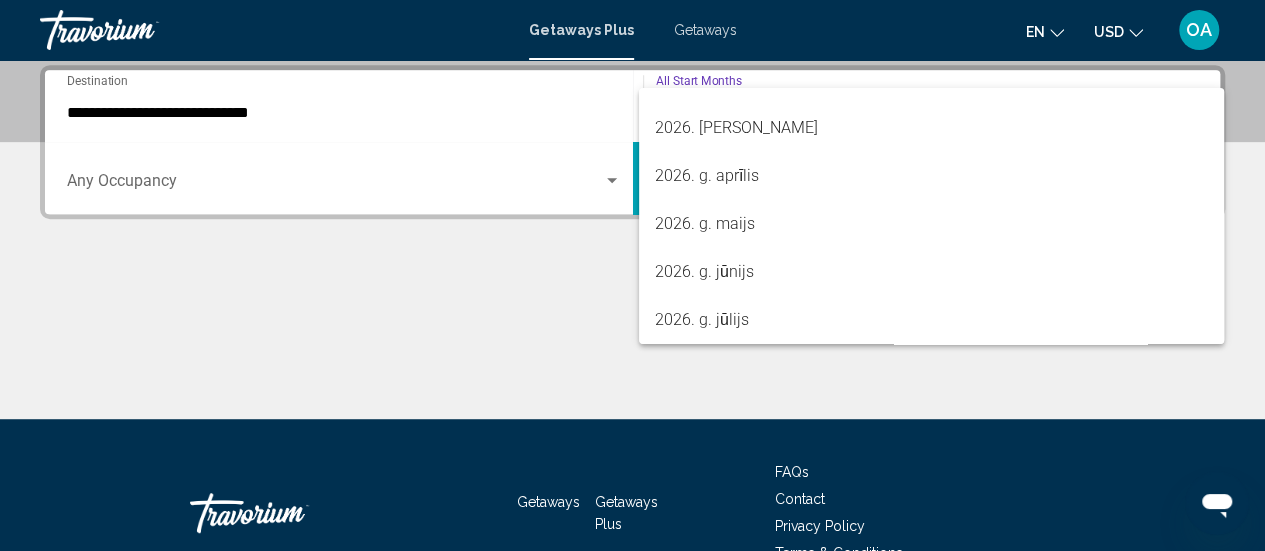 click at bounding box center (632, 275) 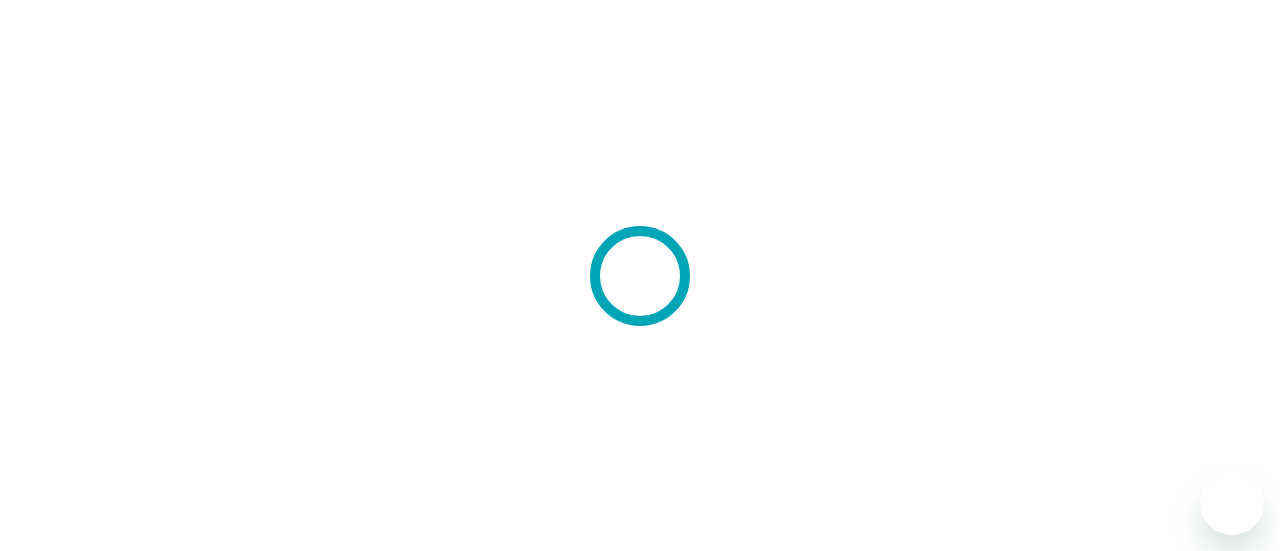 scroll, scrollTop: 0, scrollLeft: 0, axis: both 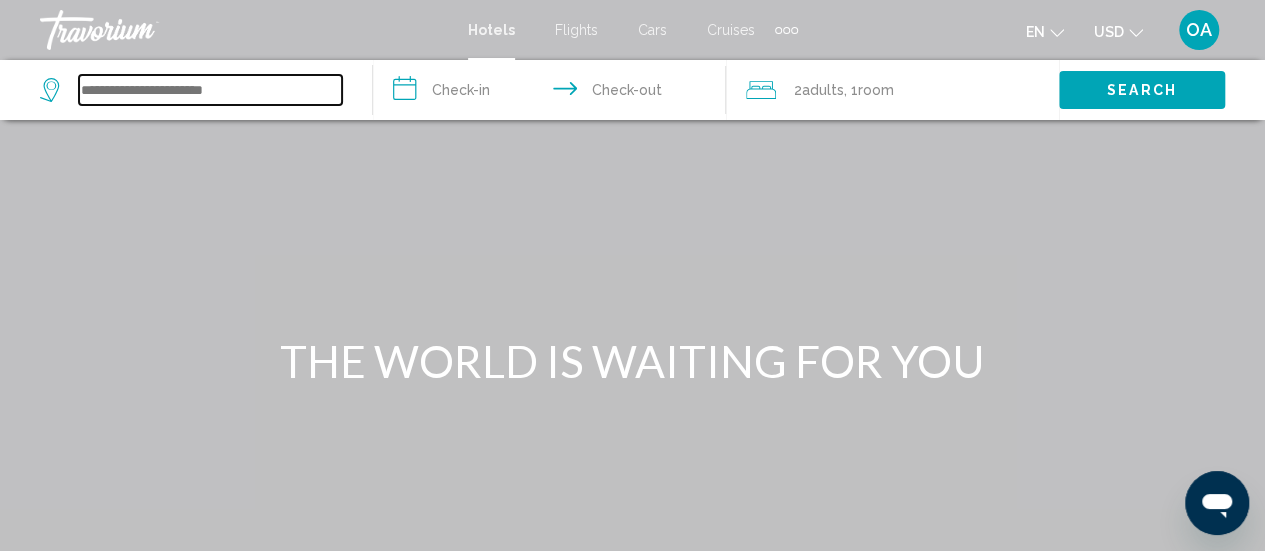 click at bounding box center (210, 90) 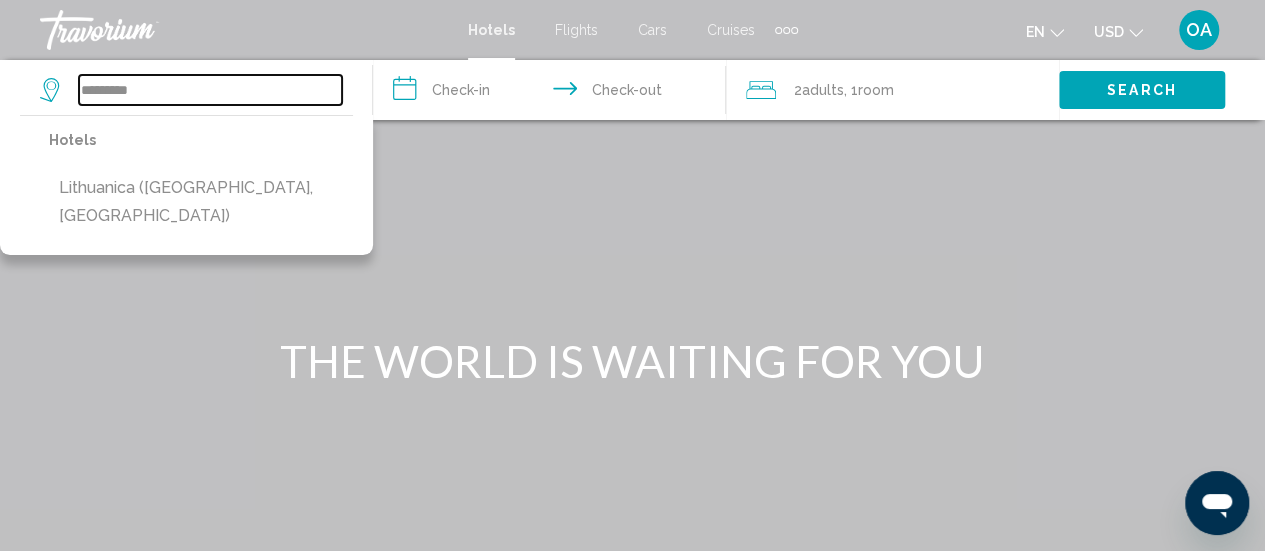 type on "*********" 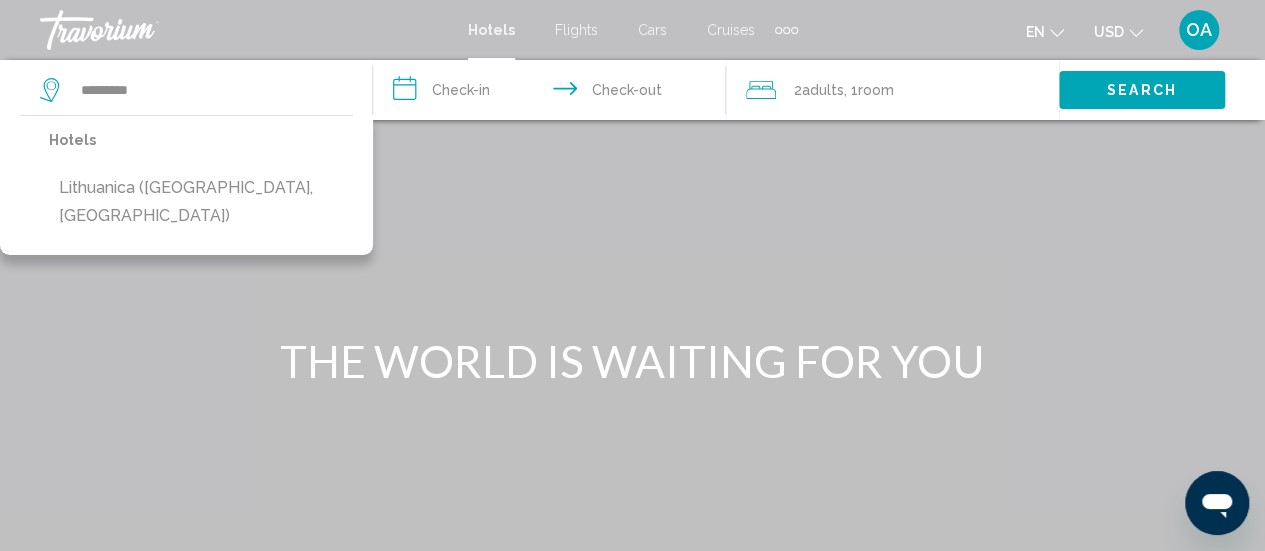 click on "**********" at bounding box center (553, 93) 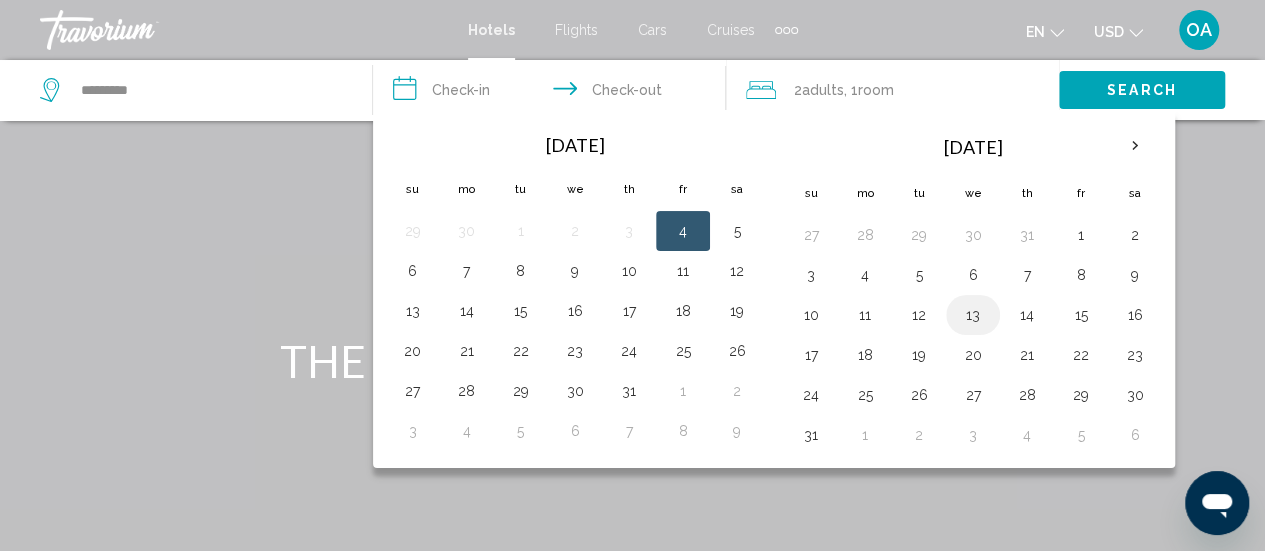 click on "13" at bounding box center (973, 315) 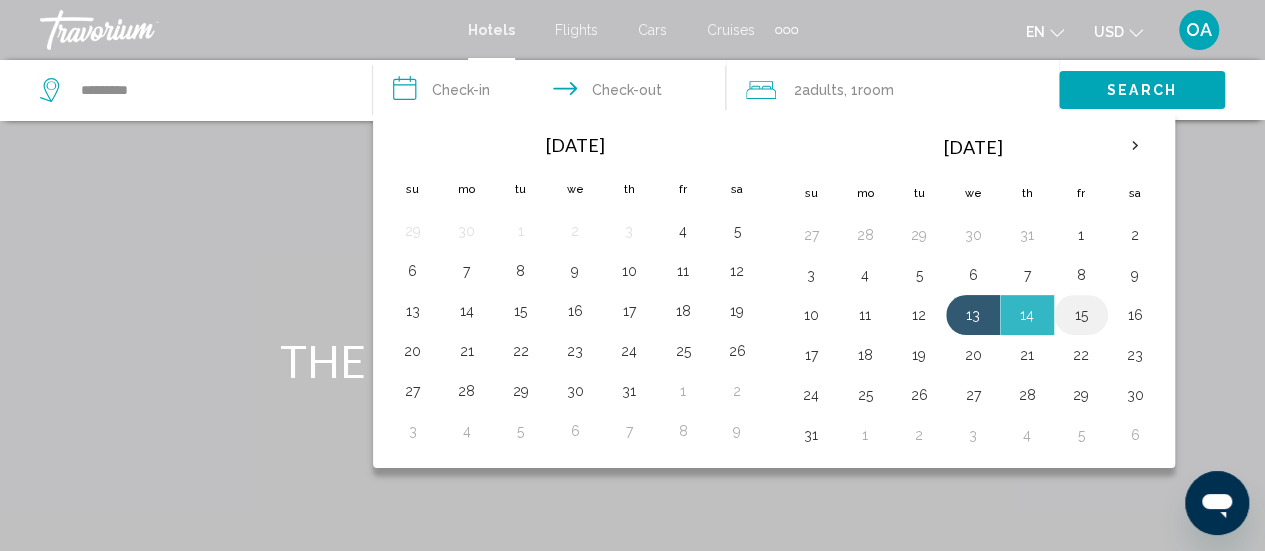 click on "15" at bounding box center [1081, 315] 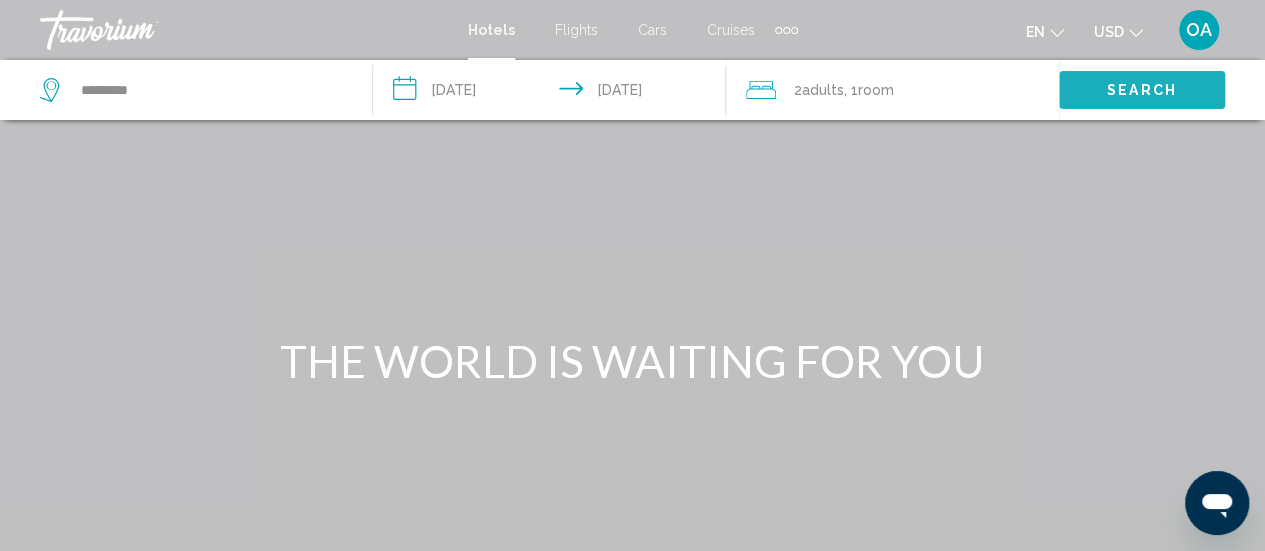 click on "Search" at bounding box center (1142, 89) 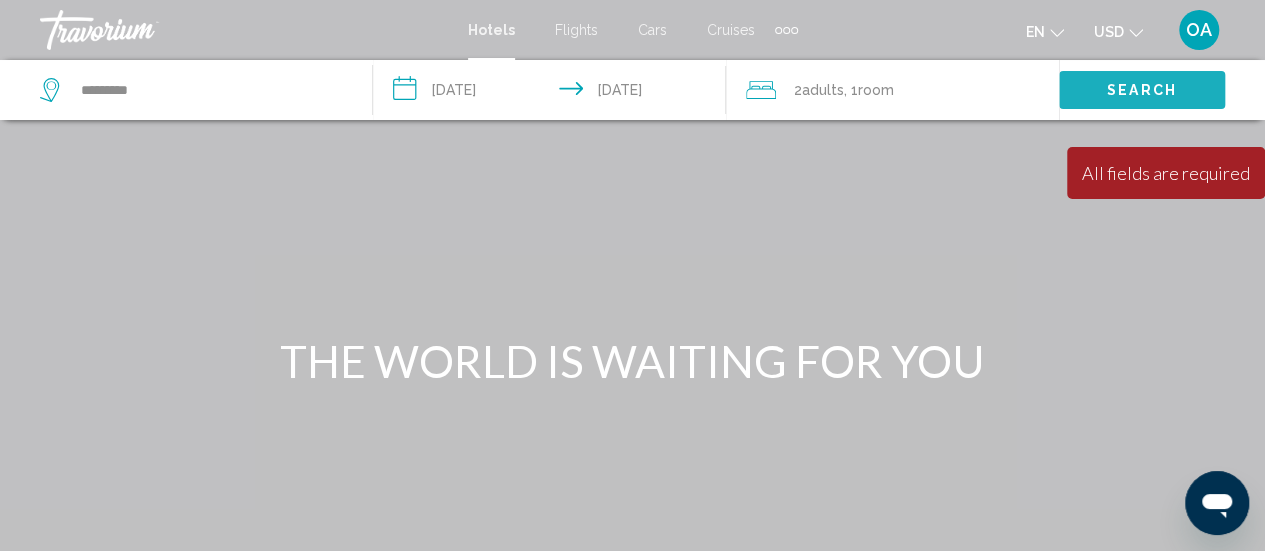click on "Search" at bounding box center (1142, 89) 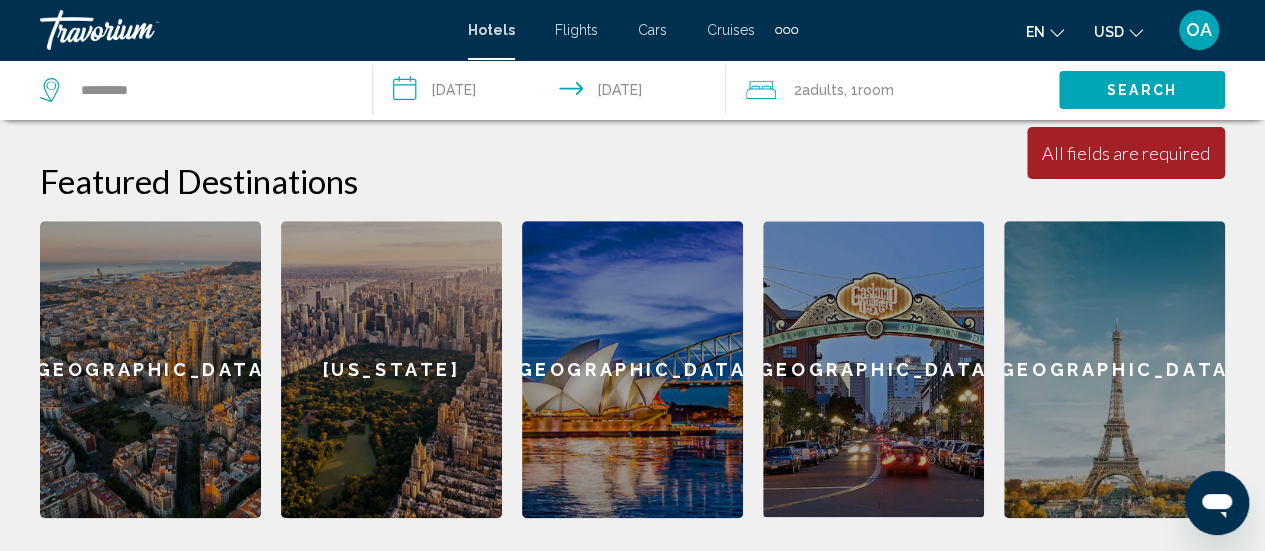 scroll, scrollTop: 746, scrollLeft: 0, axis: vertical 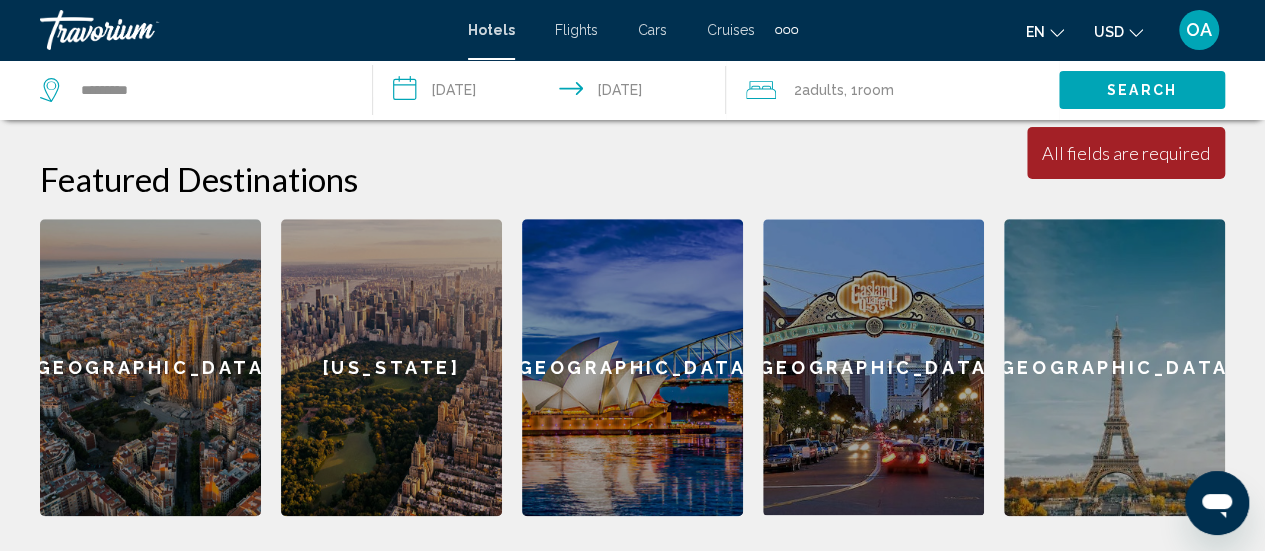 click on "[GEOGRAPHIC_DATA]" 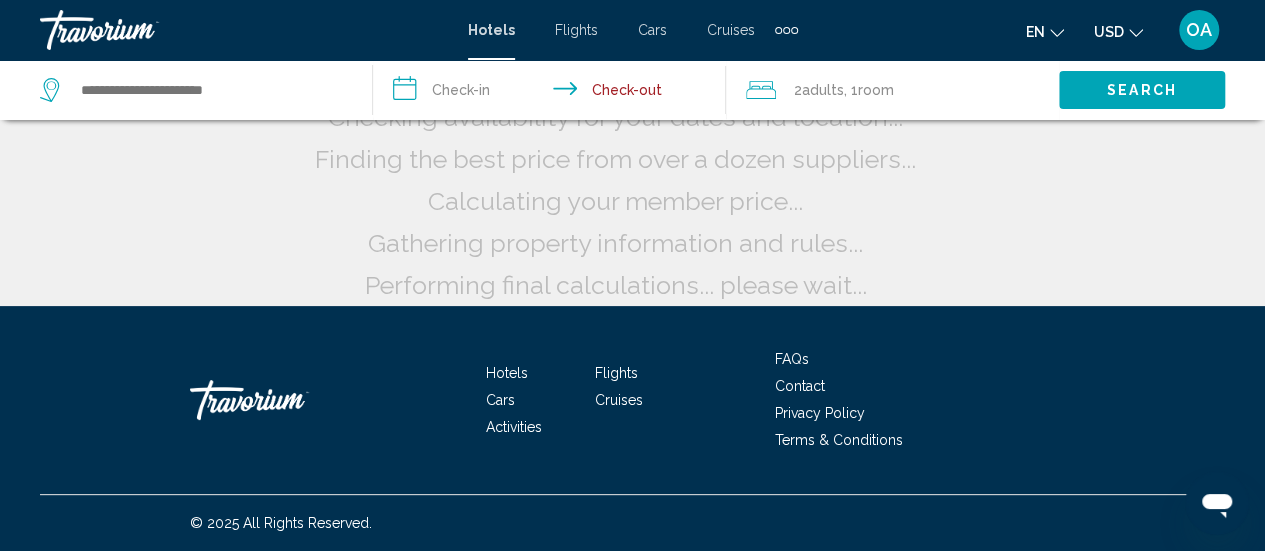 scroll, scrollTop: 0, scrollLeft: 0, axis: both 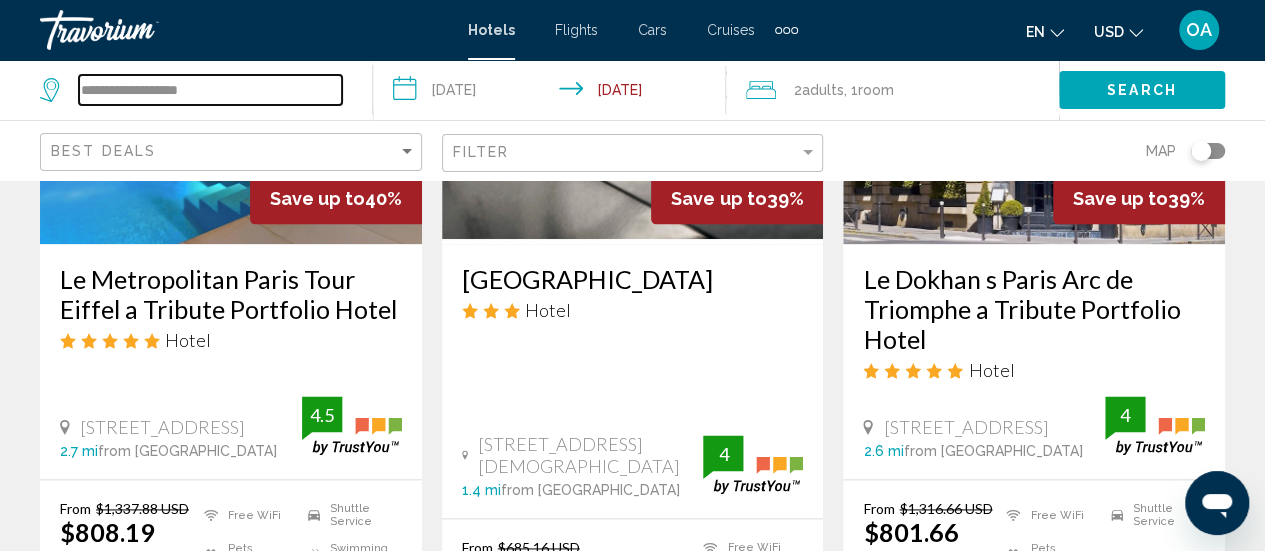 click on "**********" at bounding box center (210, 90) 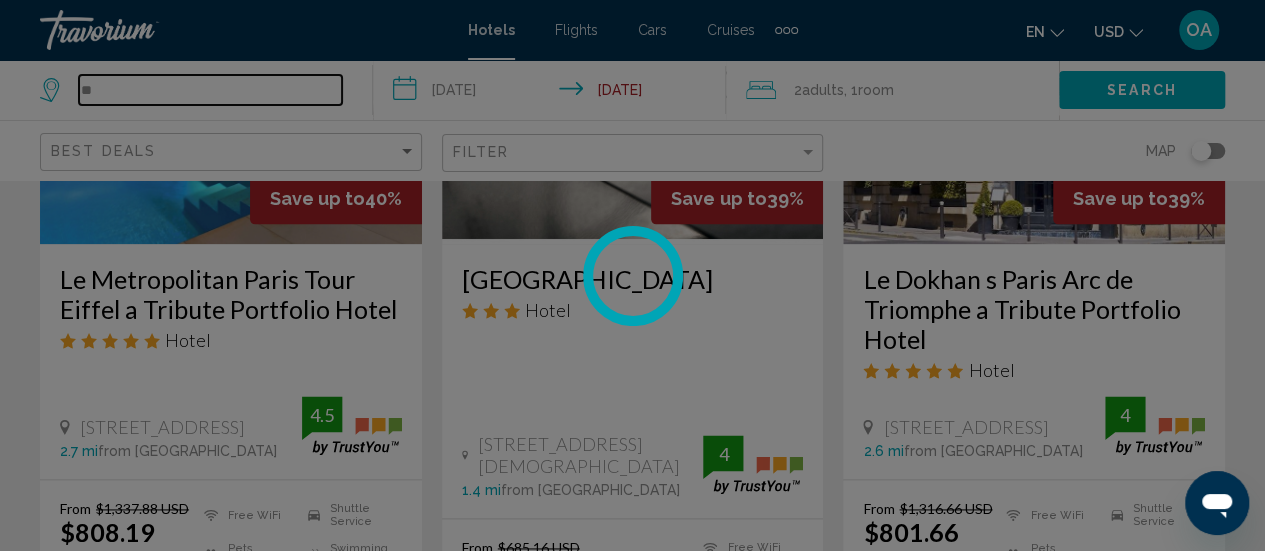 type on "*" 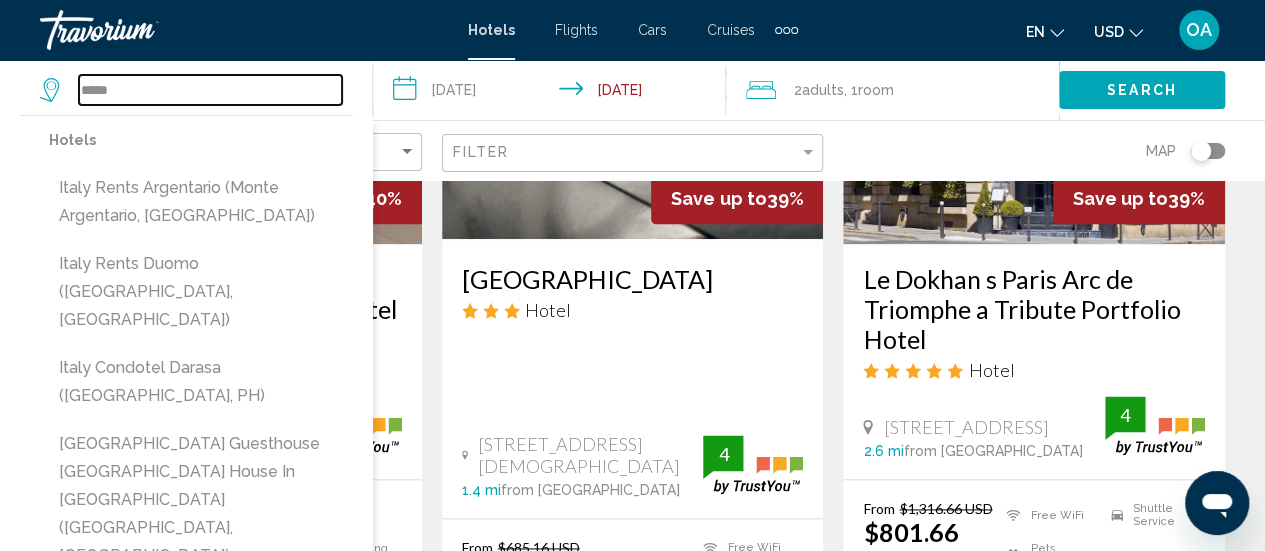 type on "*****" 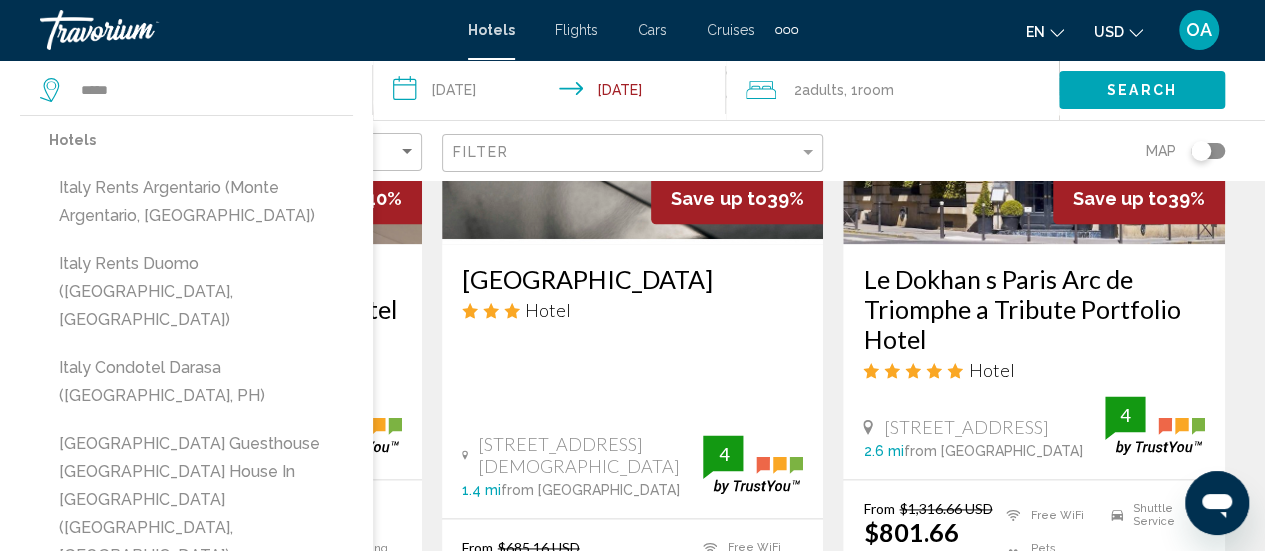 click on "**********" at bounding box center (553, 93) 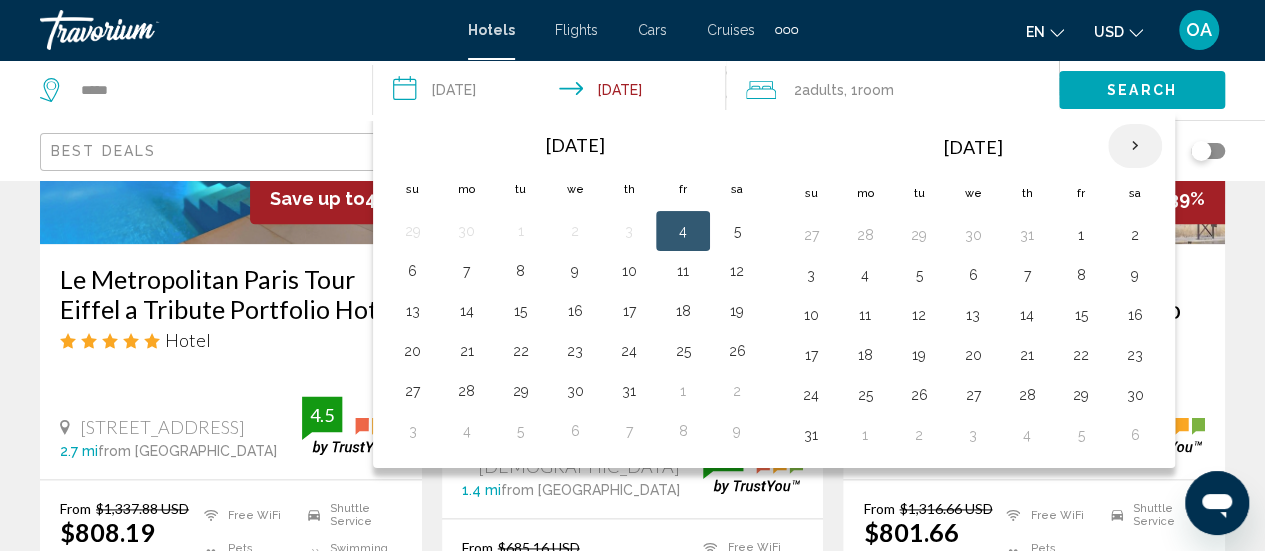 click at bounding box center (1135, 146) 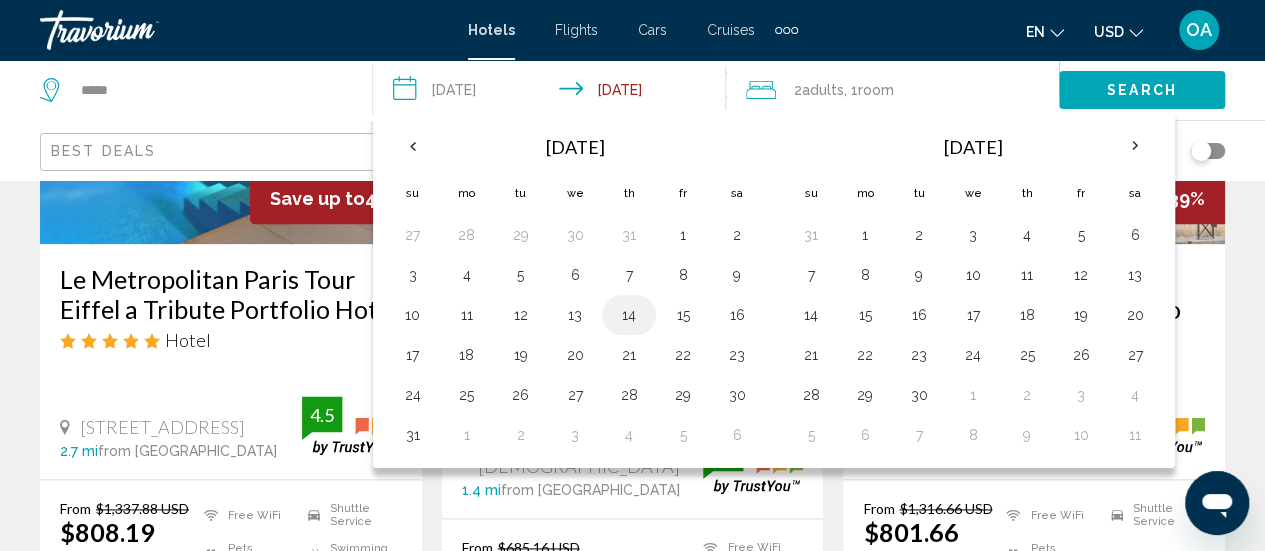 click on "14" at bounding box center (629, 315) 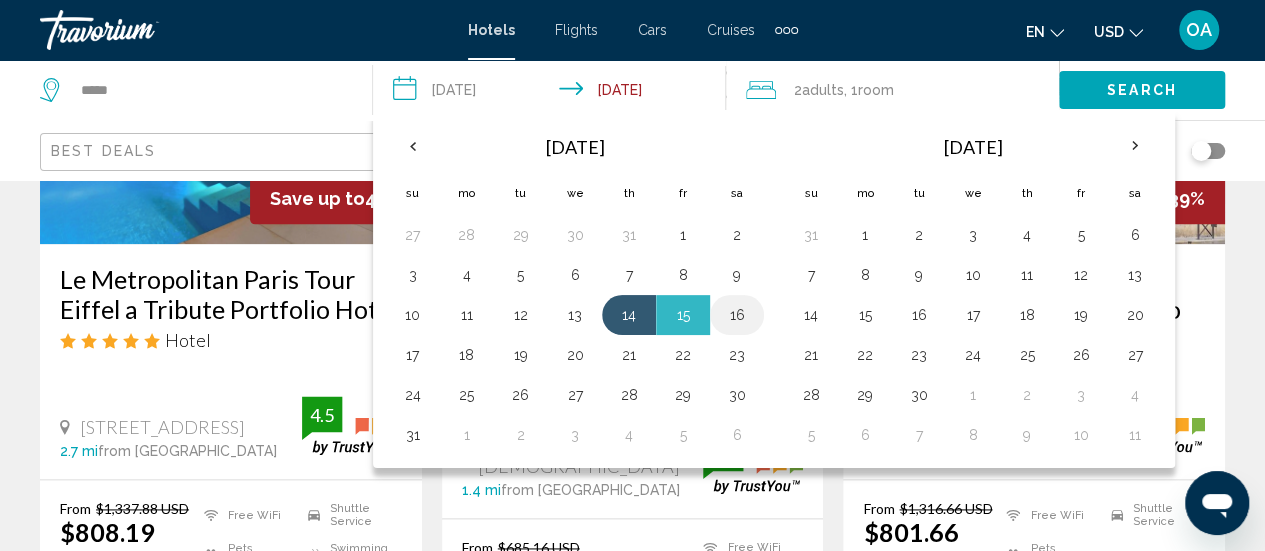 click on "16" at bounding box center [737, 315] 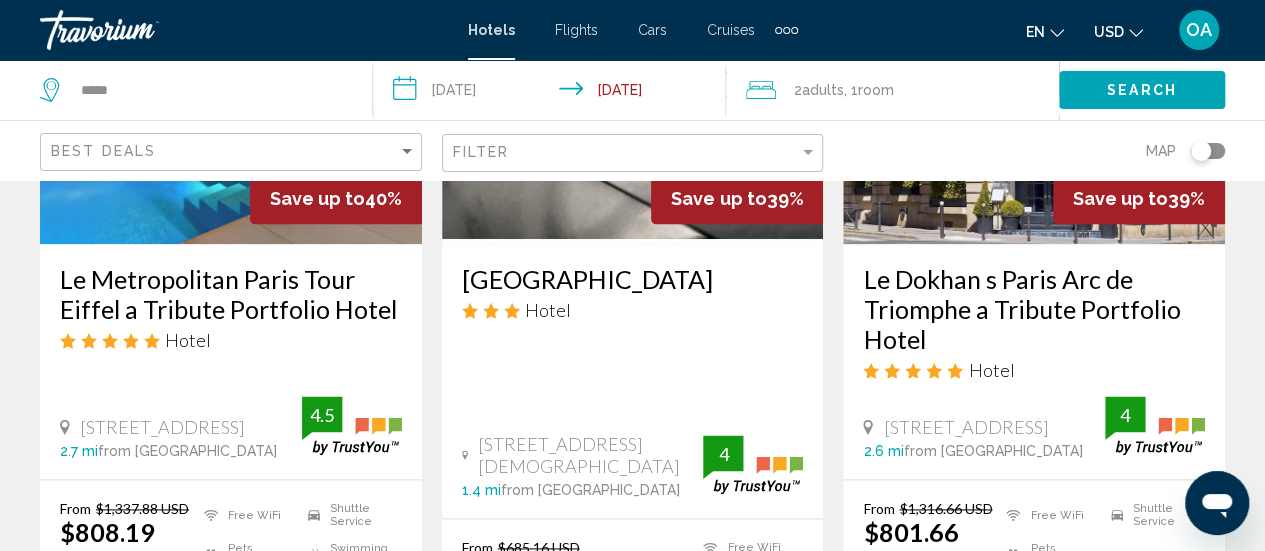 click on "Room" 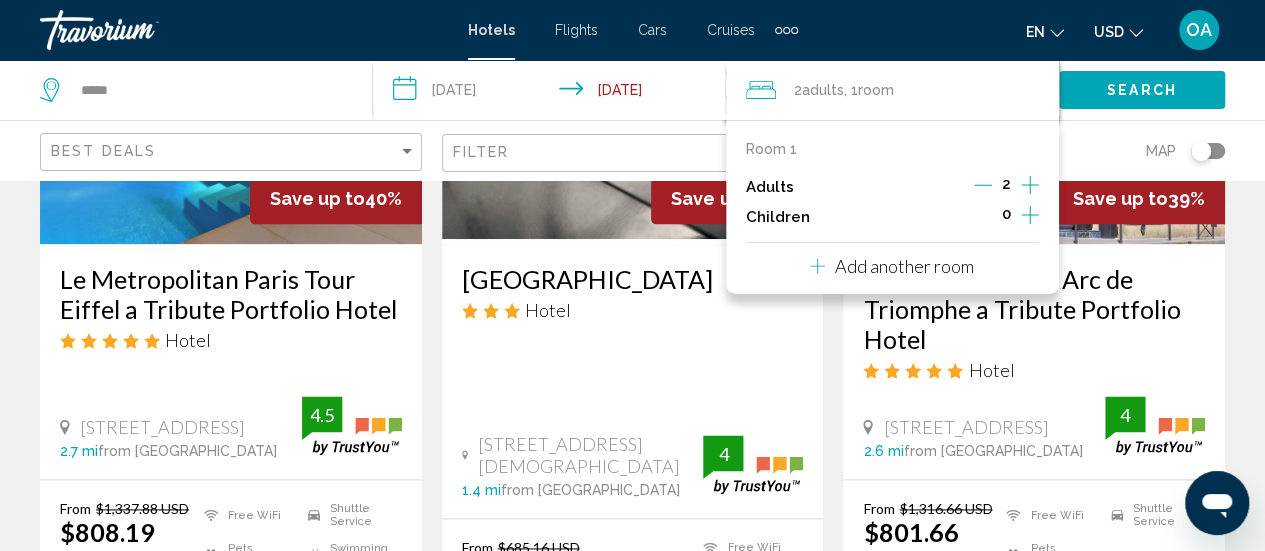 click 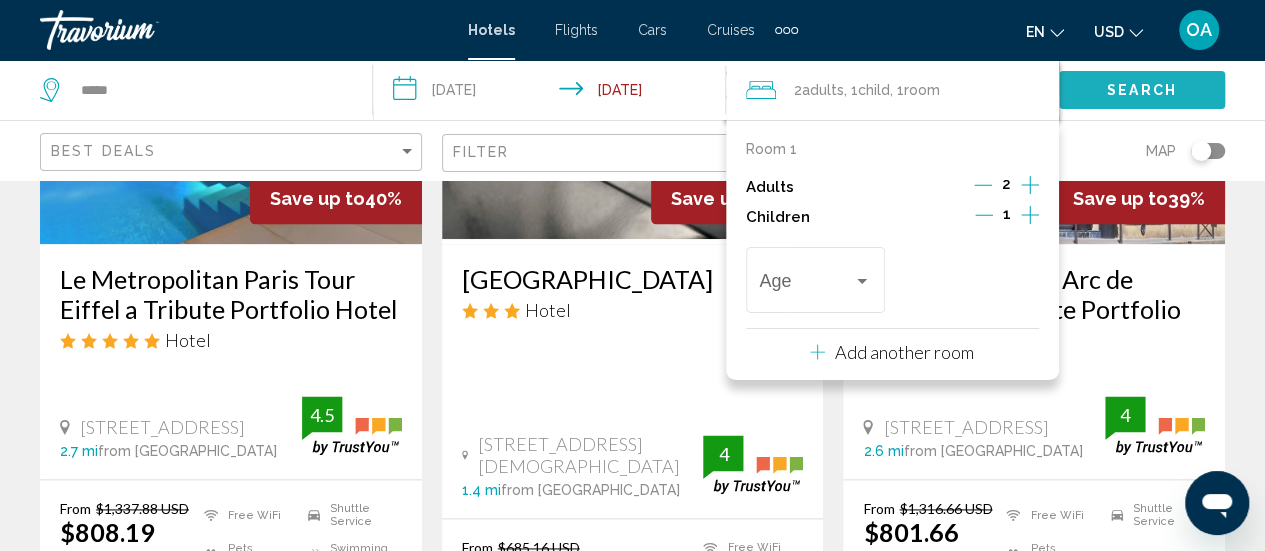 click on "Search" 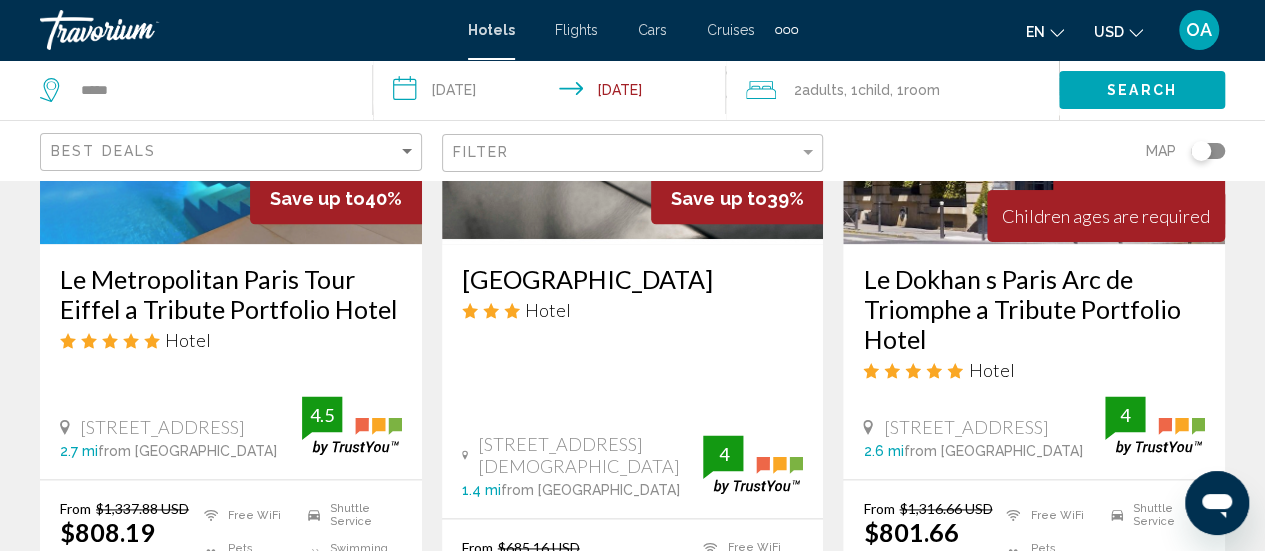 click on "2  Adult Adults , 1  Child Children , 1  Room rooms" 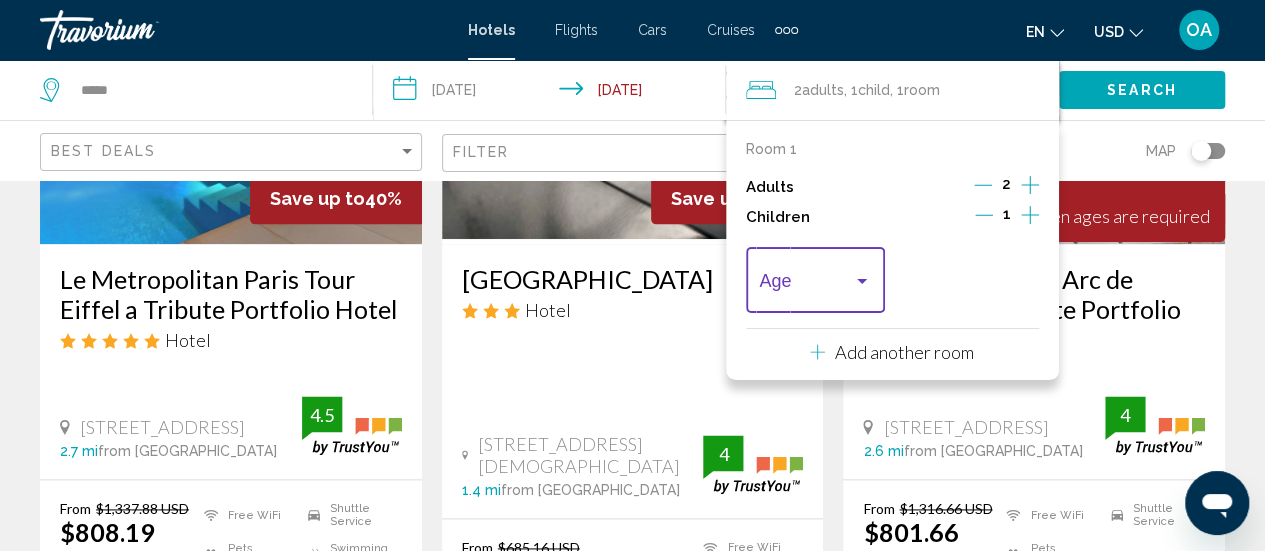 click at bounding box center [862, 281] 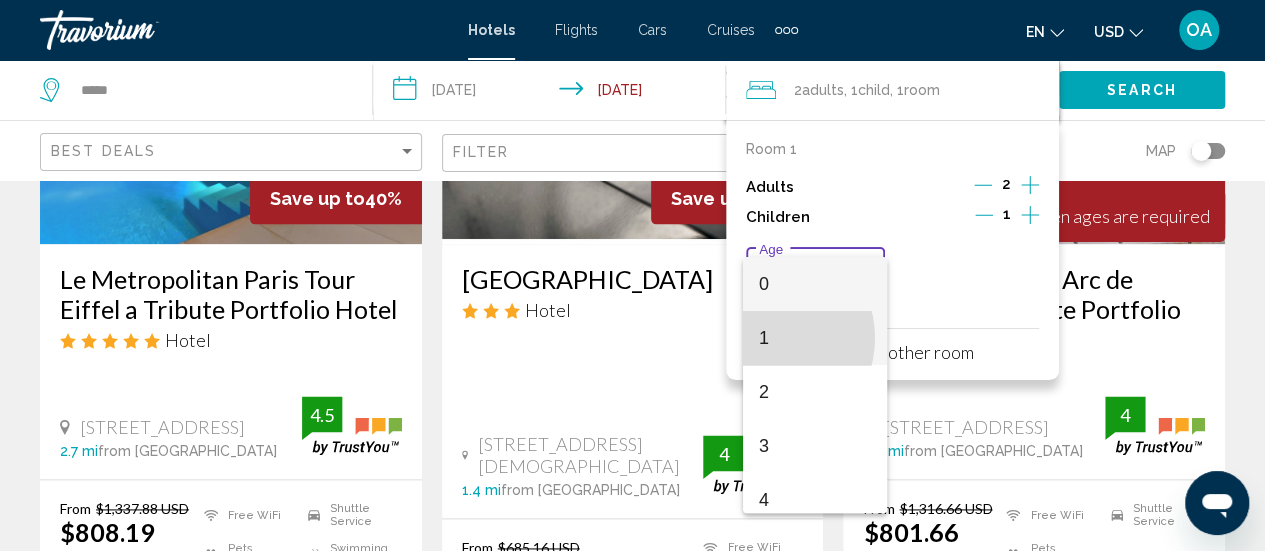click on "1" at bounding box center [815, 338] 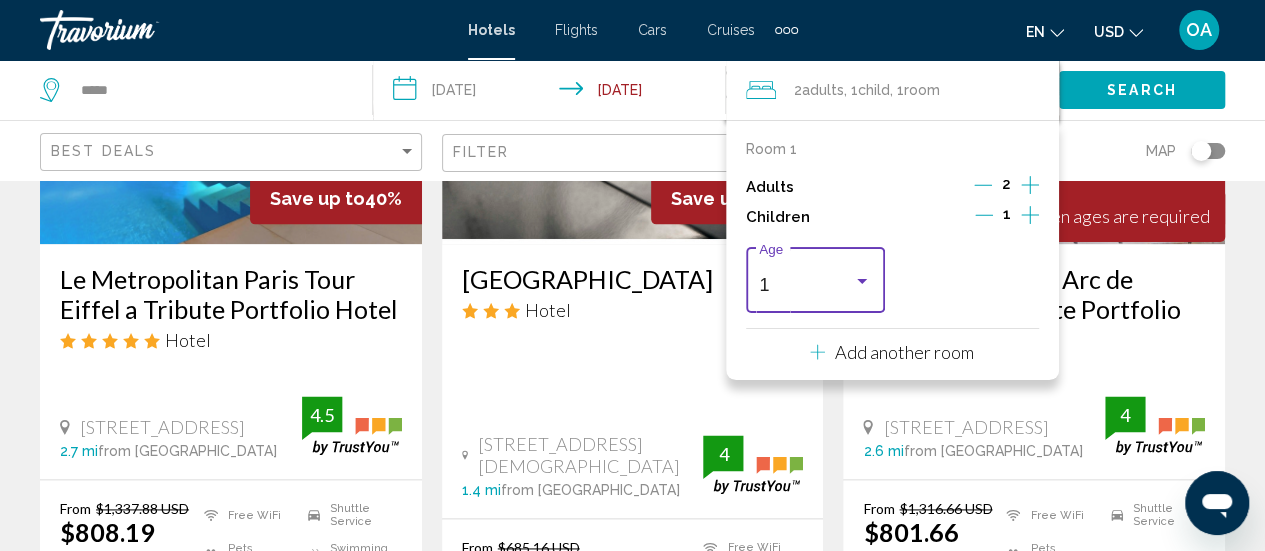 click at bounding box center [862, 281] 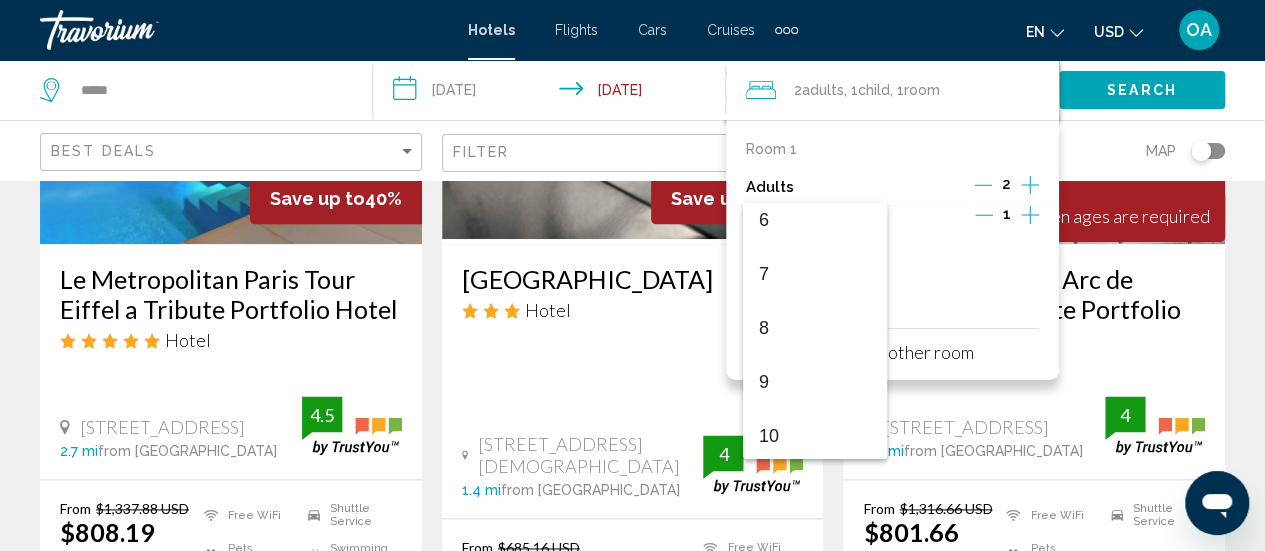 scroll, scrollTop: 360, scrollLeft: 0, axis: vertical 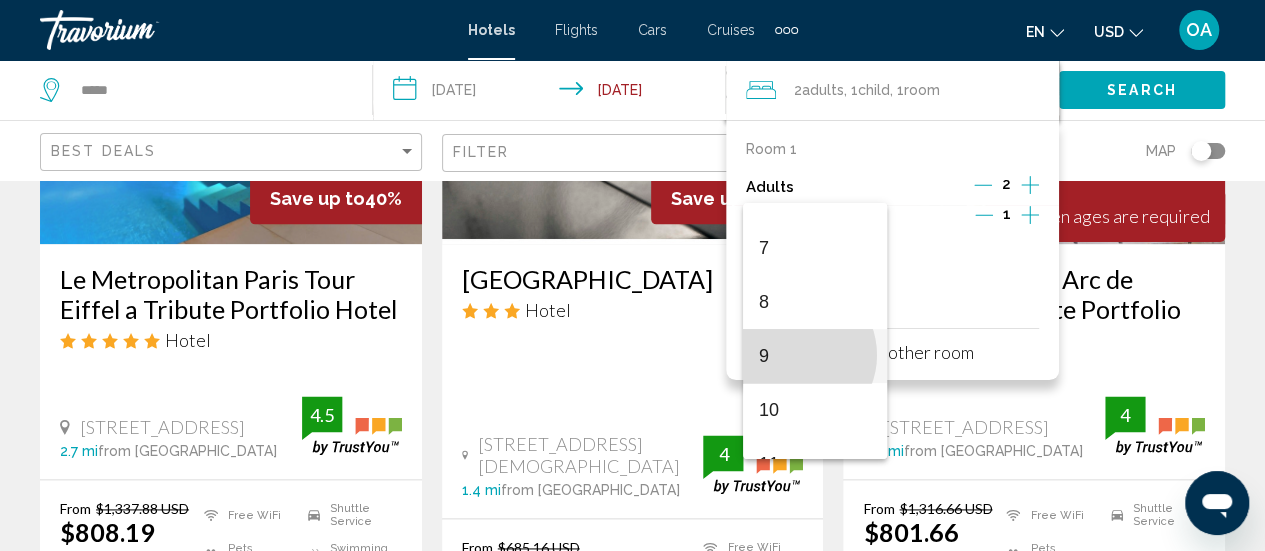 click on "9" at bounding box center (815, 356) 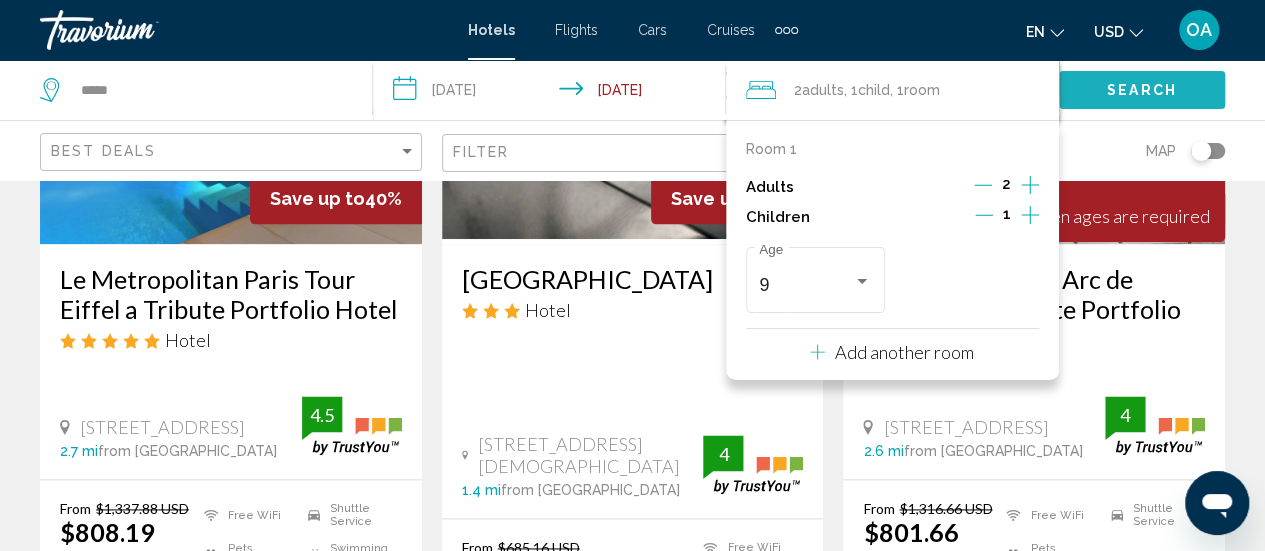 click on "Search" 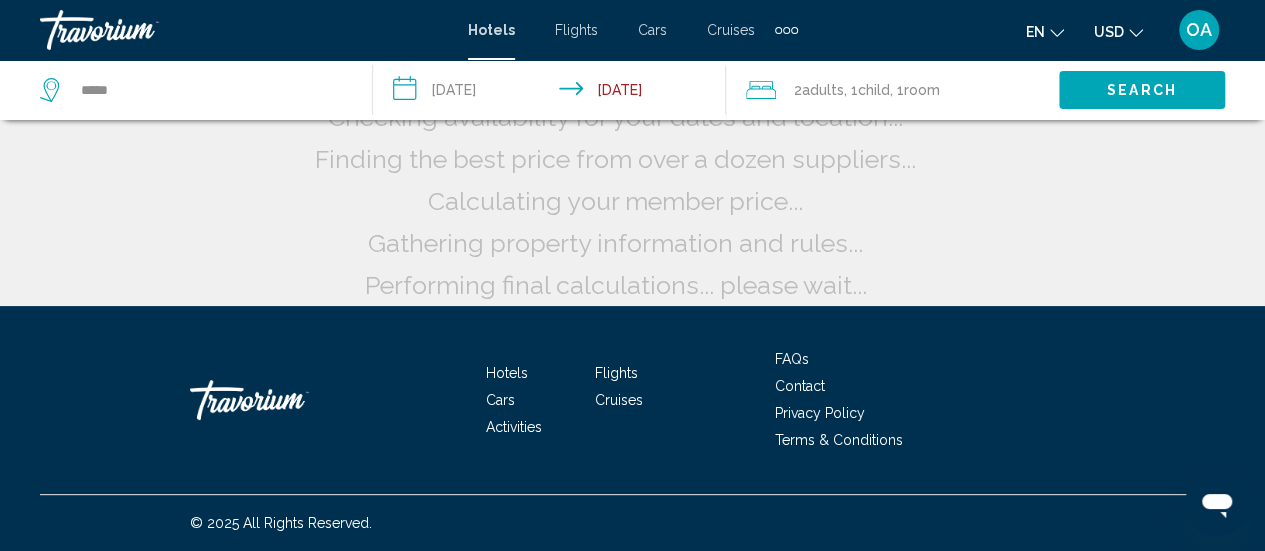 scroll, scrollTop: 105, scrollLeft: 0, axis: vertical 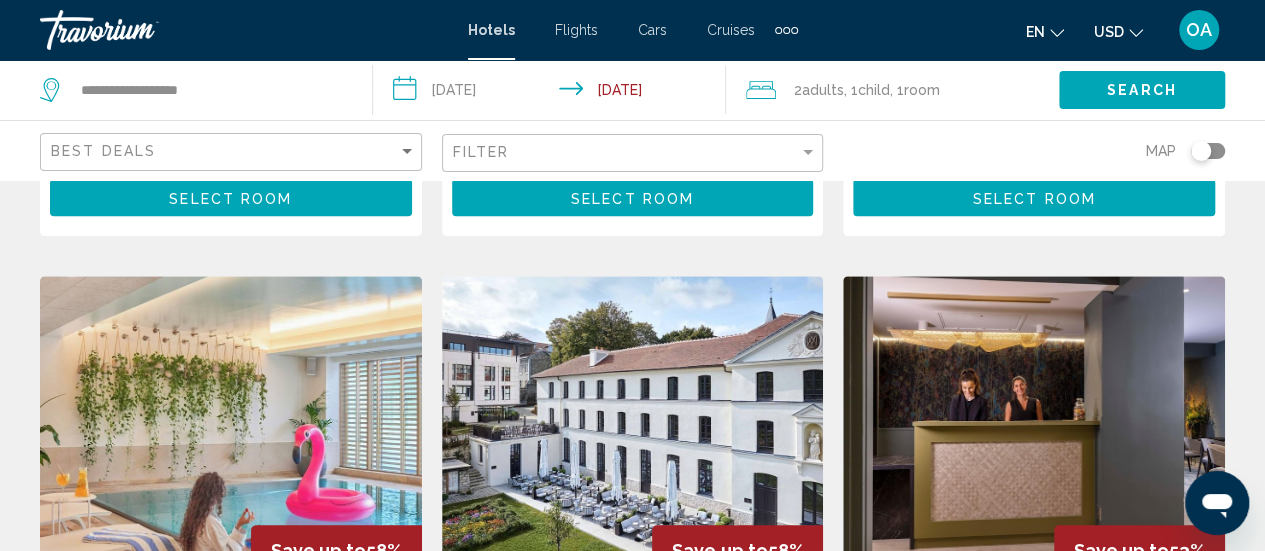 click at bounding box center (231, 436) 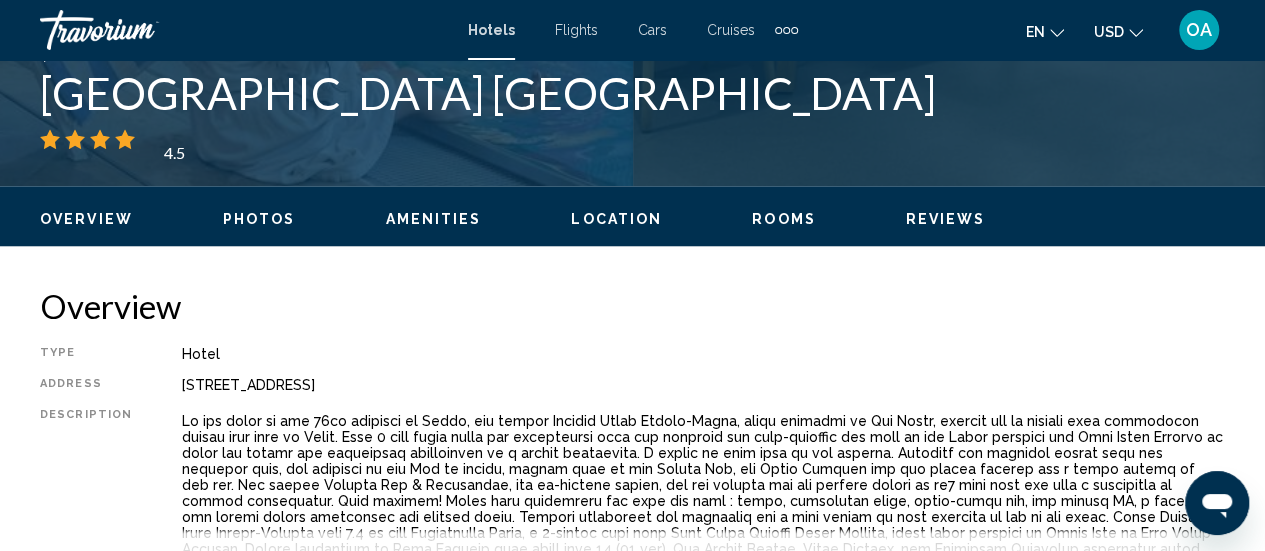 scroll, scrollTop: 259, scrollLeft: 0, axis: vertical 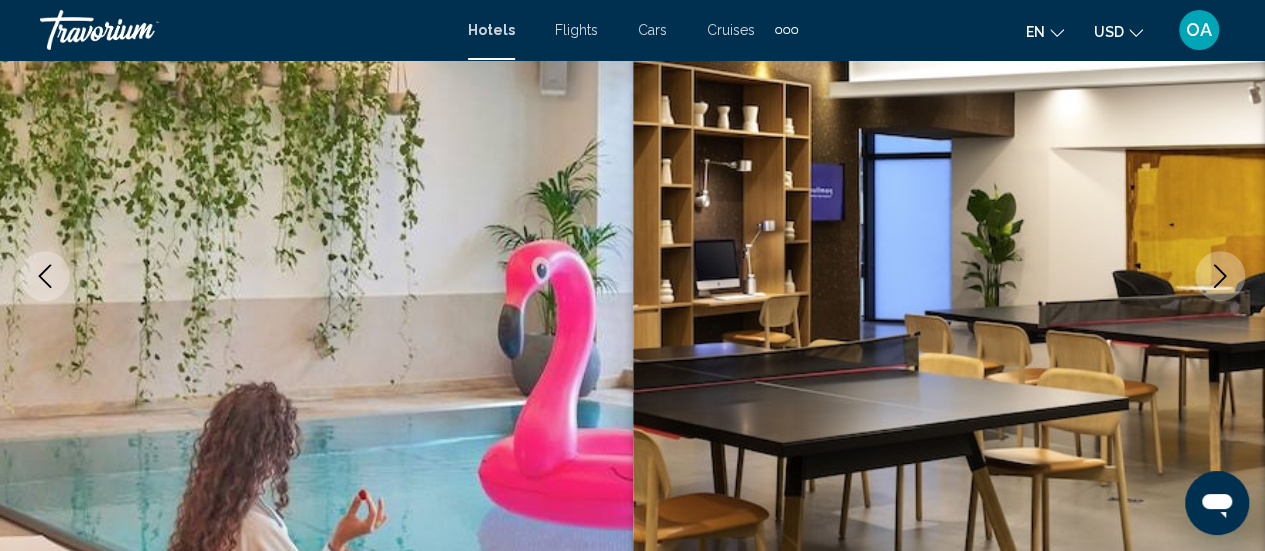 click 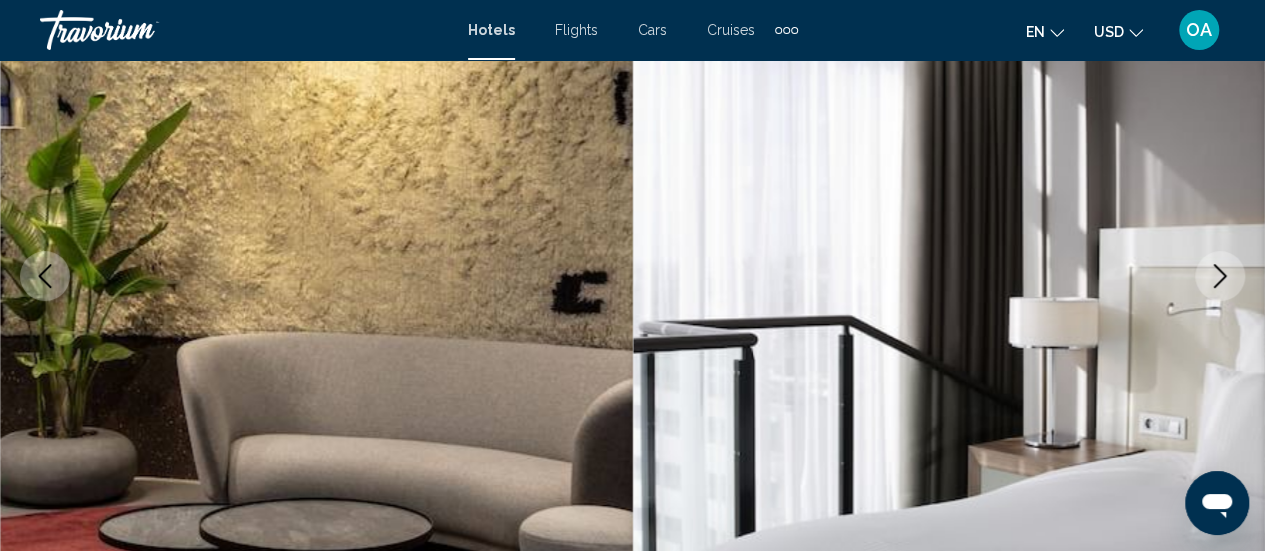 click 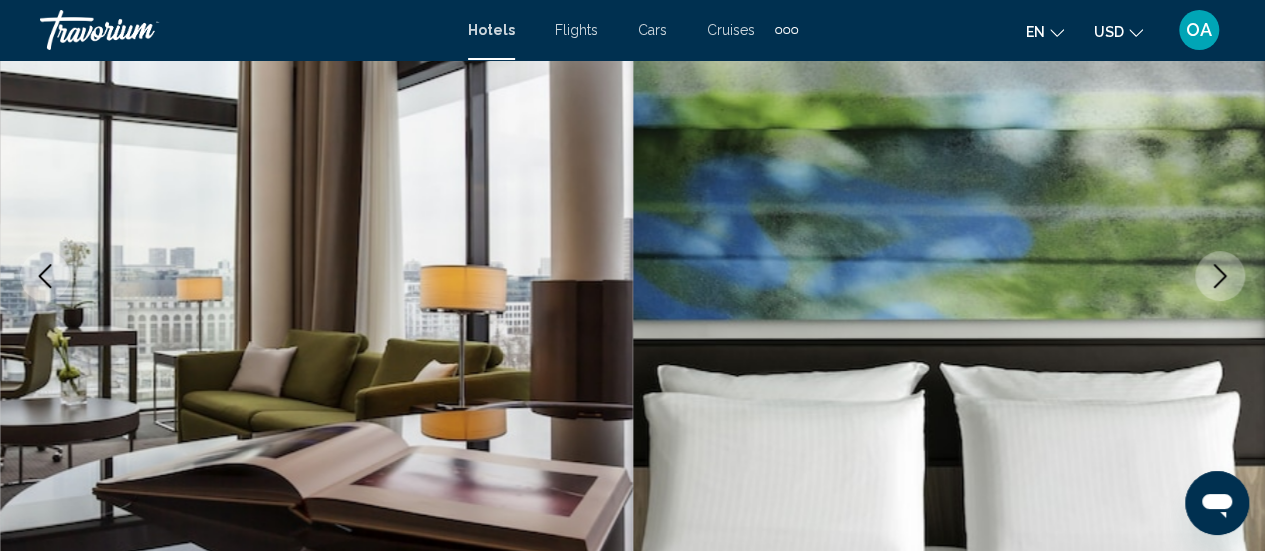 click 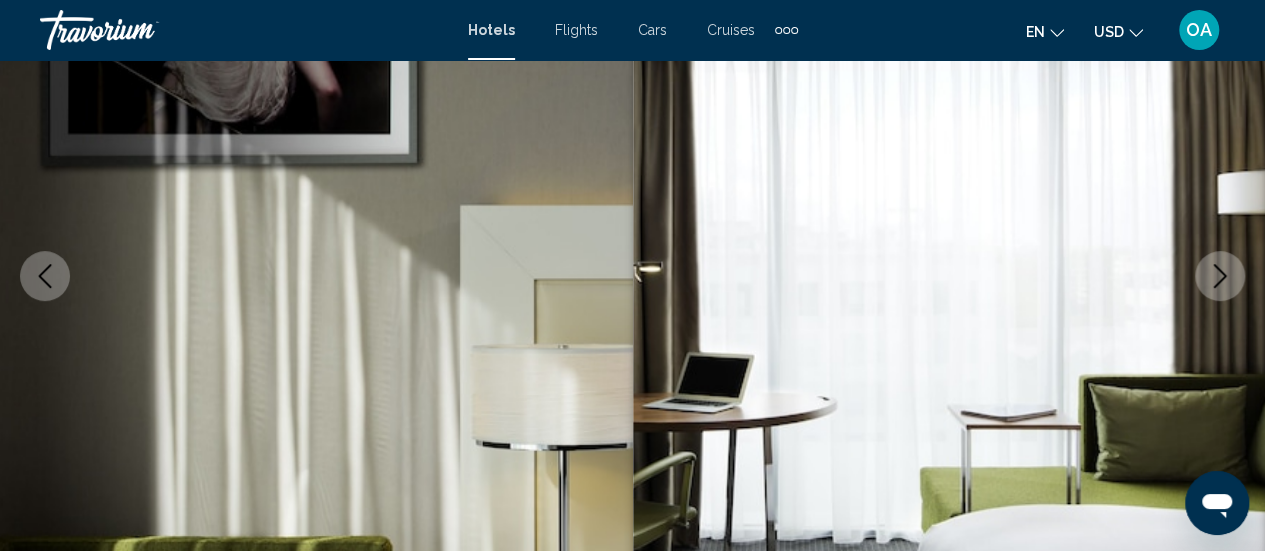 click 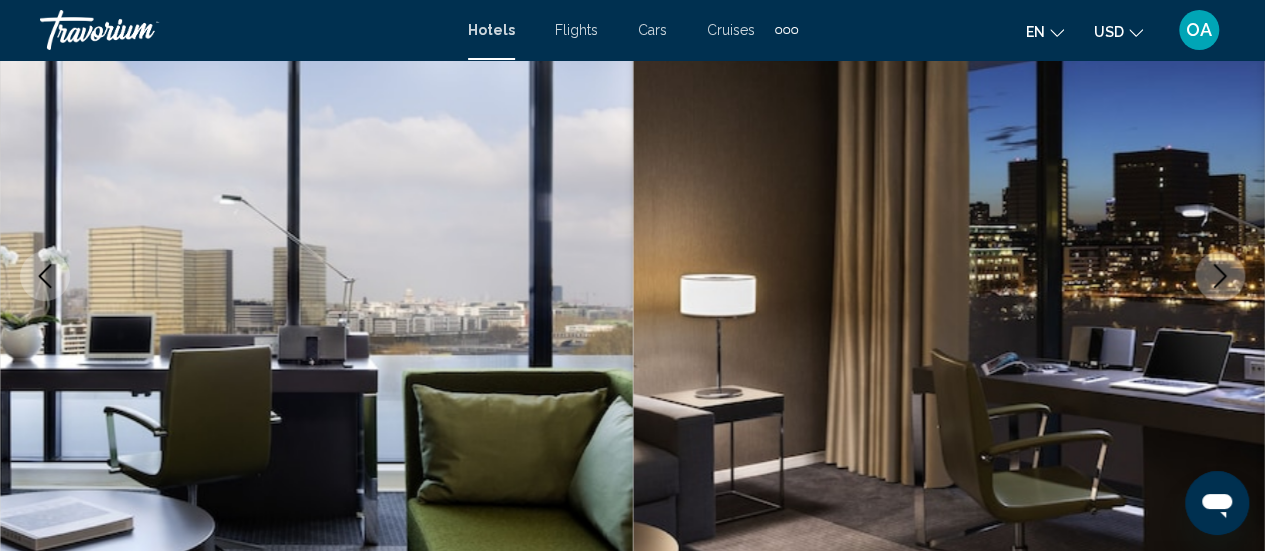 click 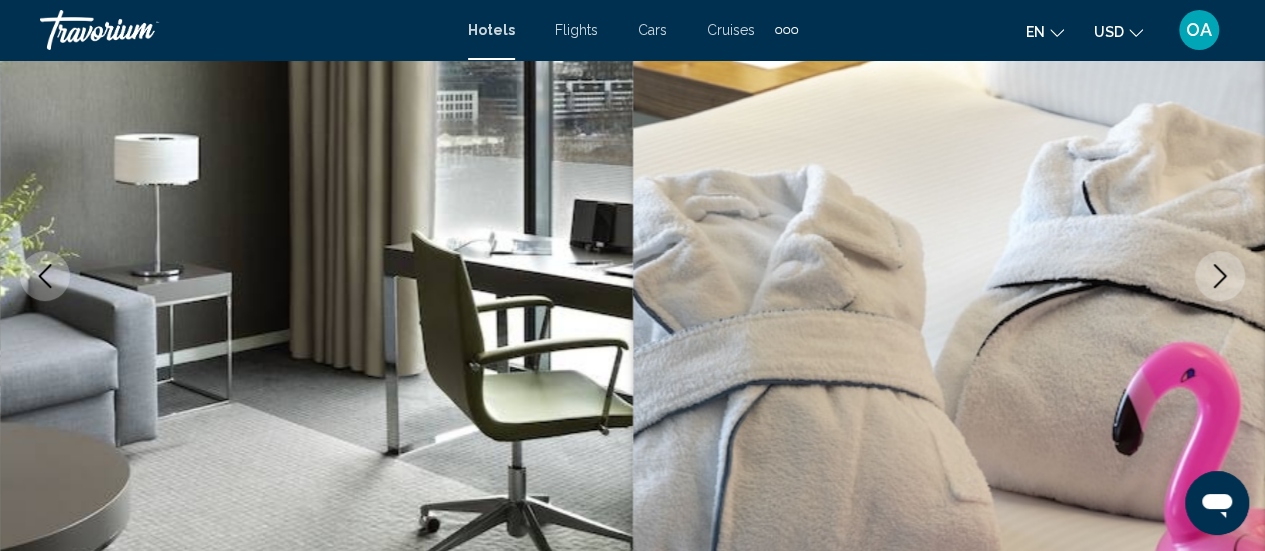 click 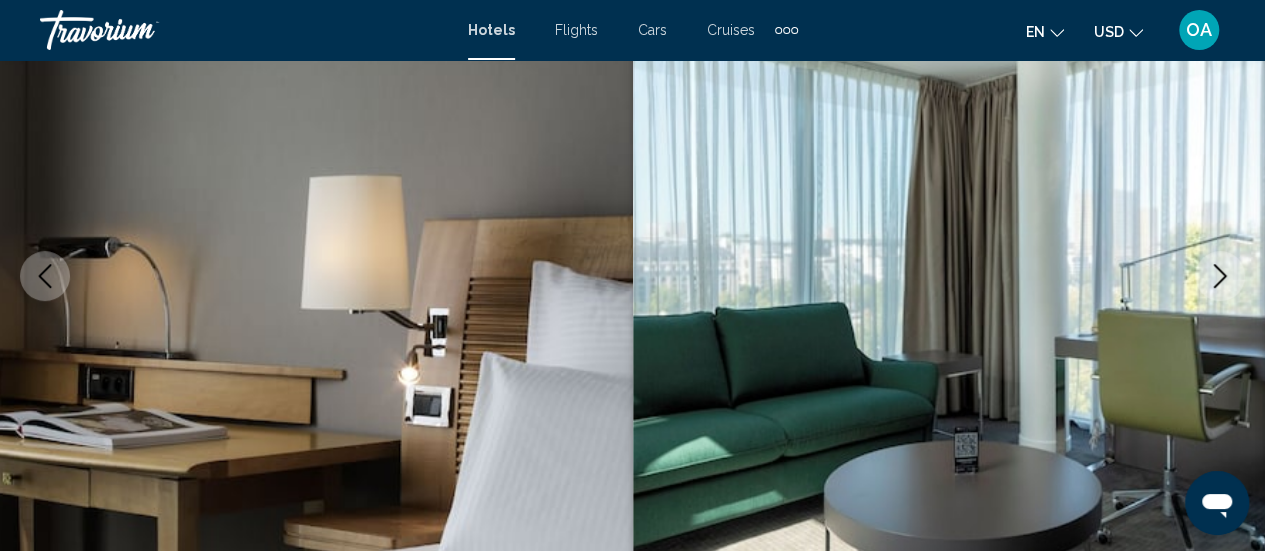 click 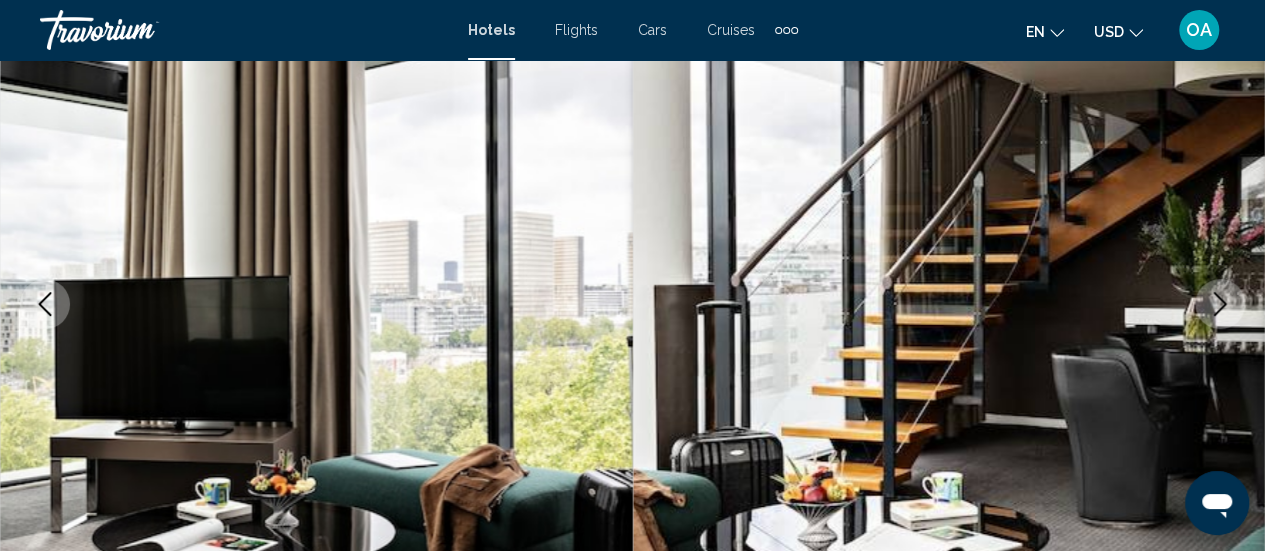 scroll, scrollTop: 220, scrollLeft: 0, axis: vertical 